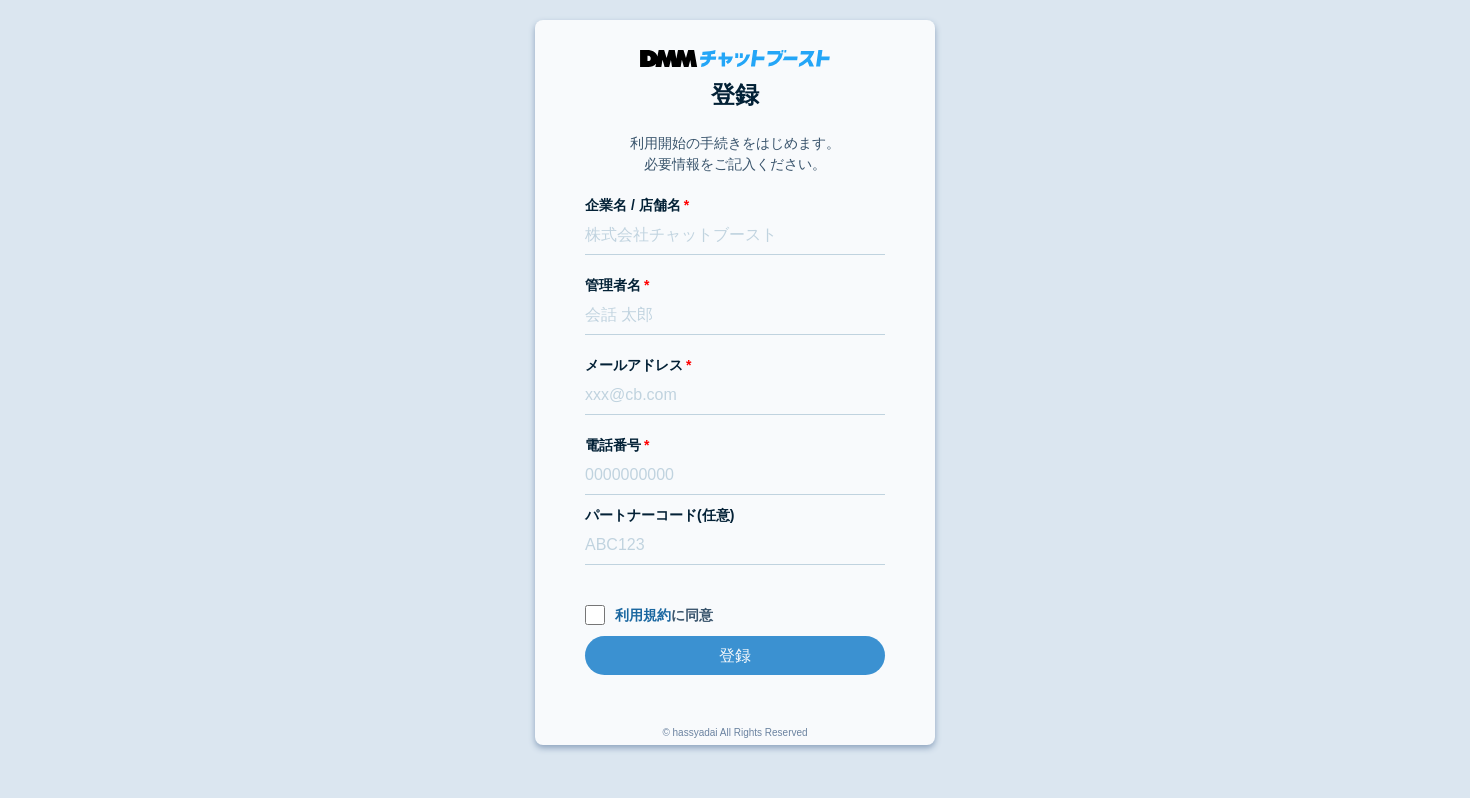 scroll, scrollTop: 0, scrollLeft: 0, axis: both 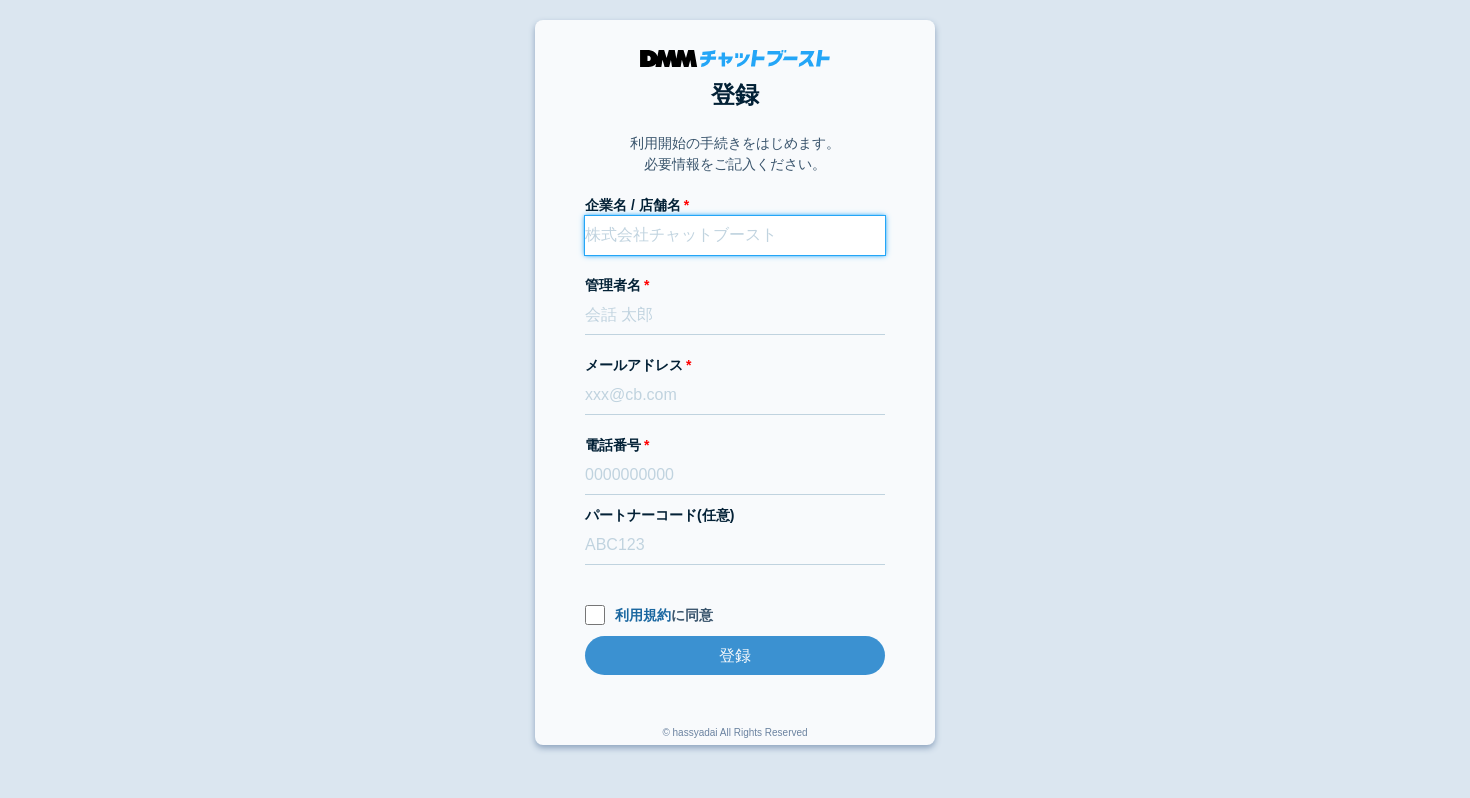 click on "企業名 / 店舗名" at bounding box center [735, 235] 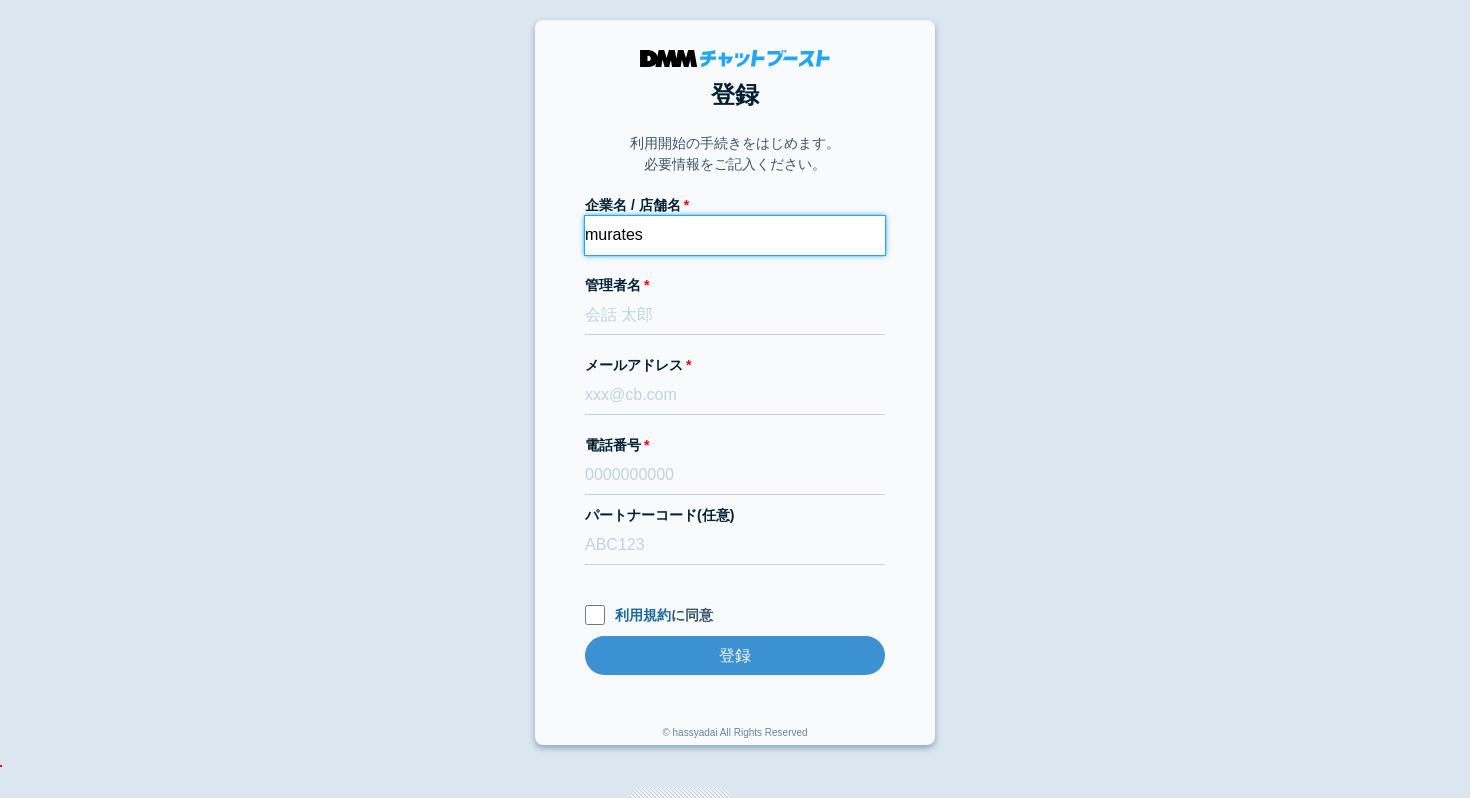 type on "murates" 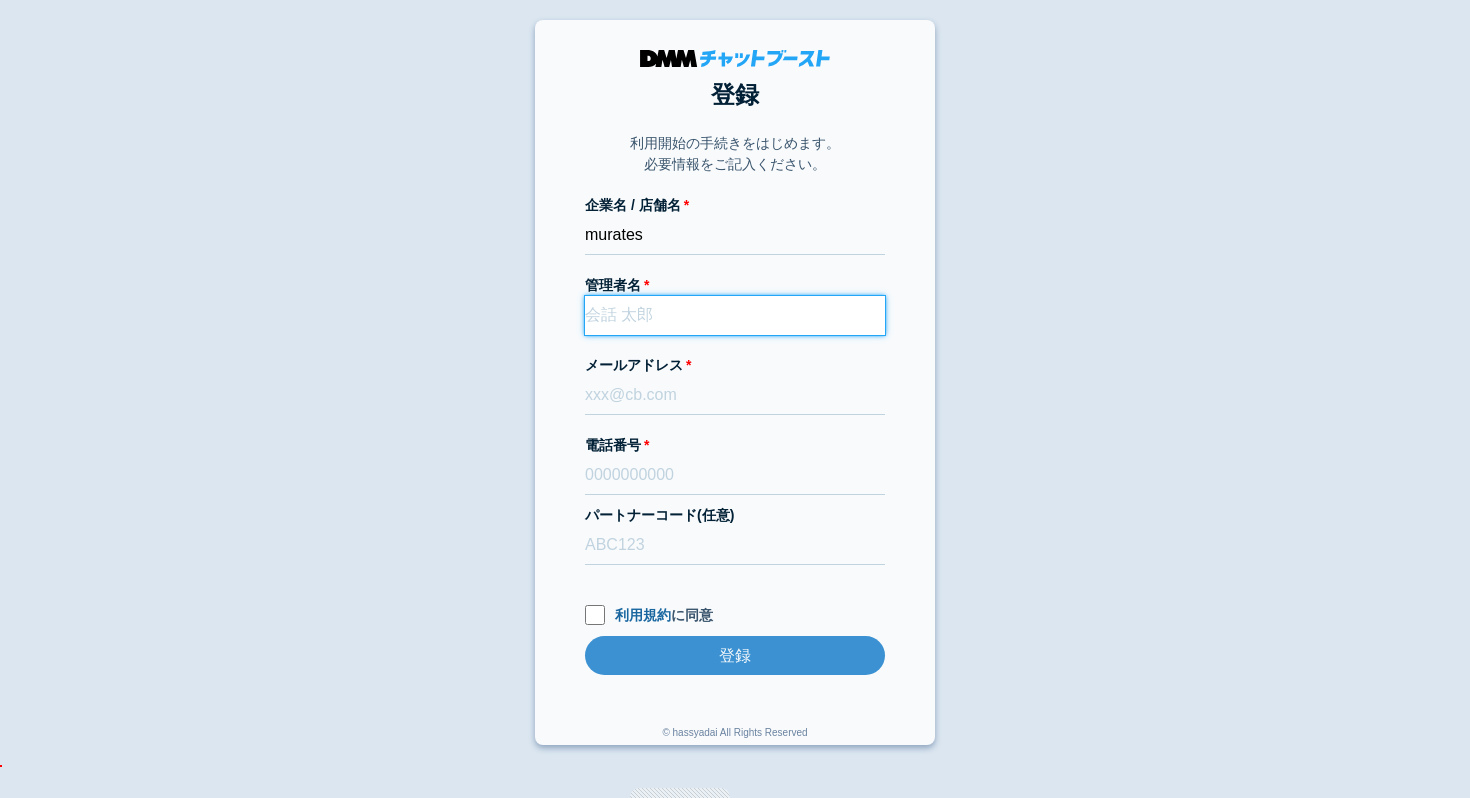 click on "管理者名" at bounding box center [735, 315] 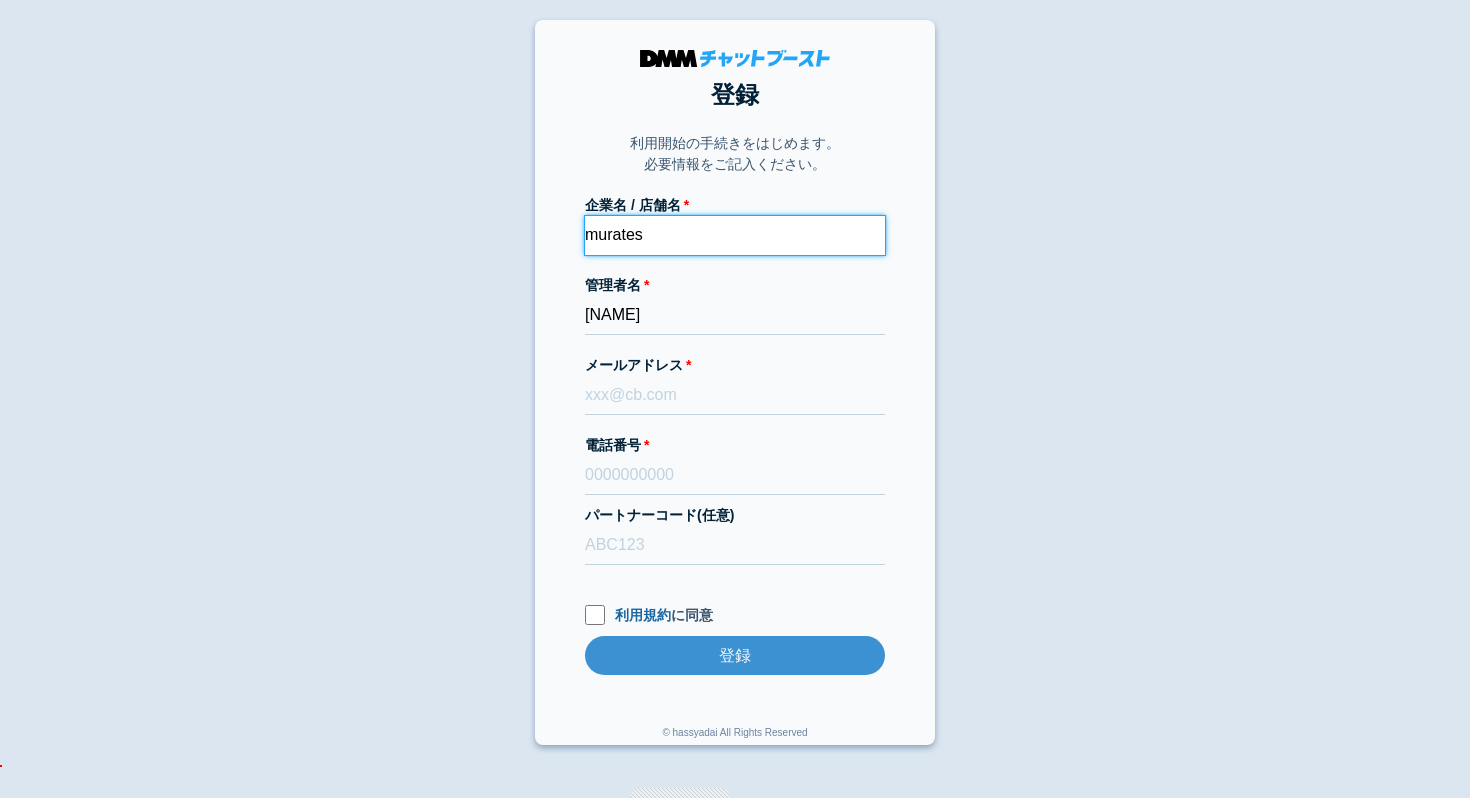drag, startPoint x: 657, startPoint y: 232, endPoint x: 548, endPoint y: 236, distance: 109.07337 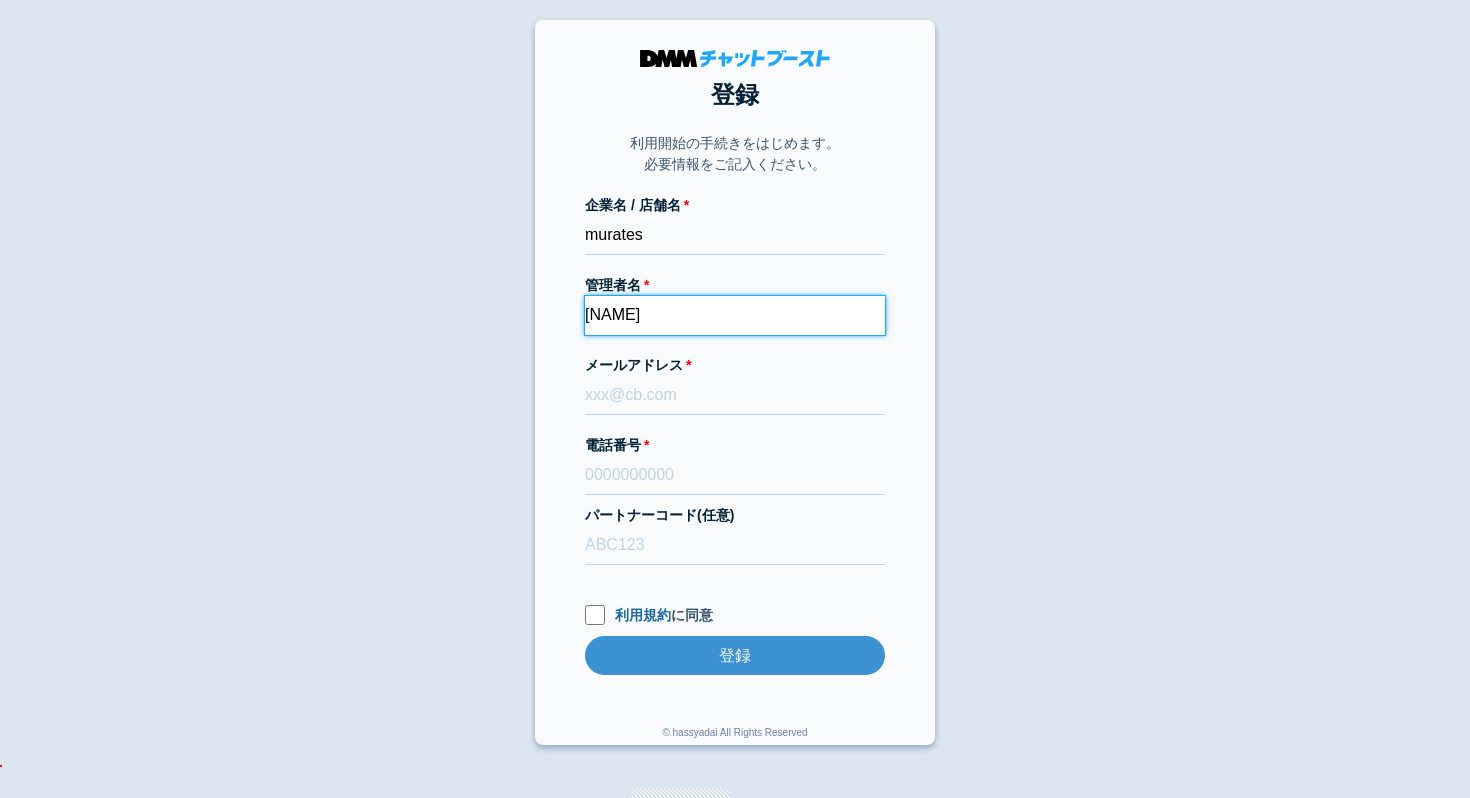 drag, startPoint x: 630, startPoint y: 317, endPoint x: 548, endPoint y: 309, distance: 82.38932 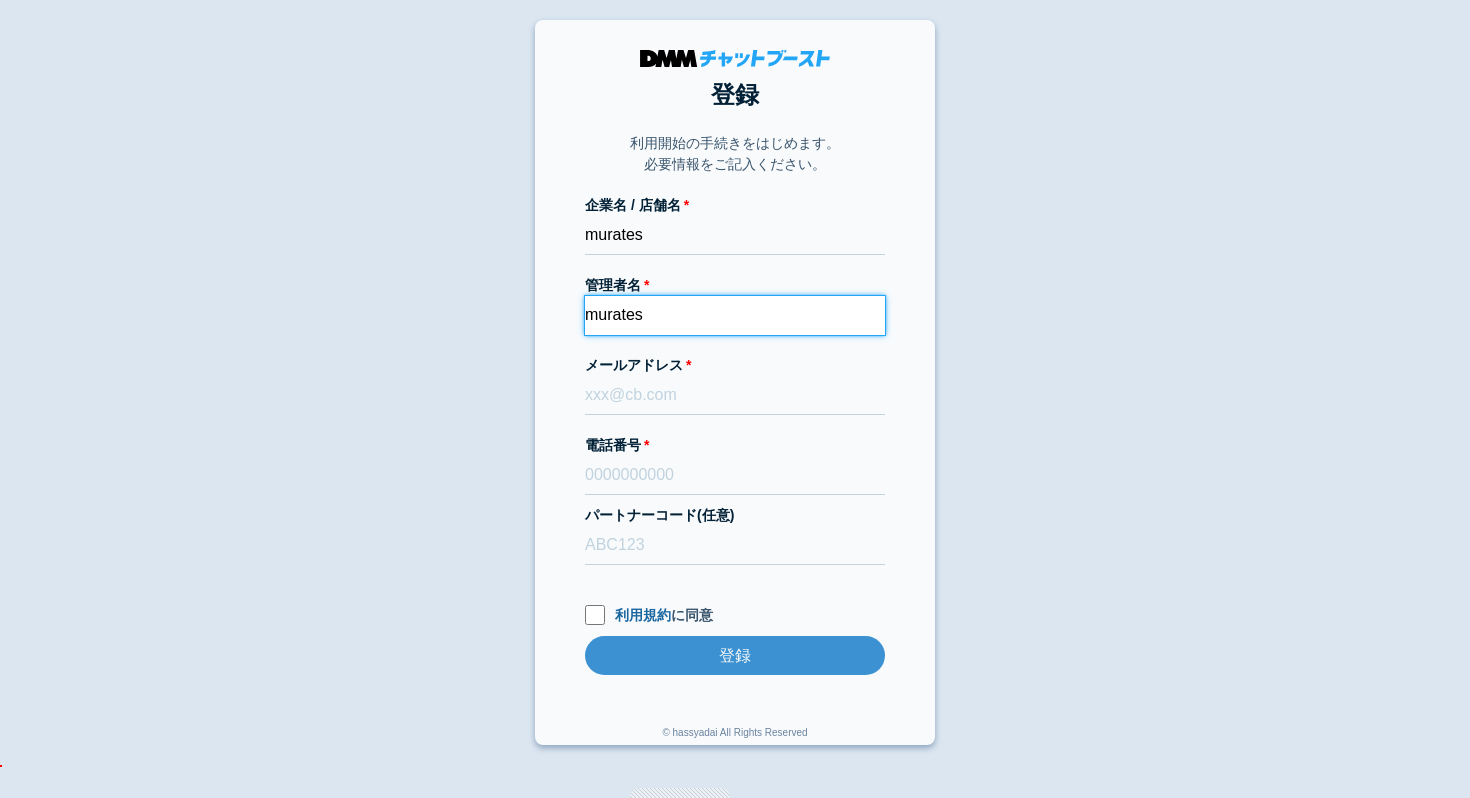 type on "murates" 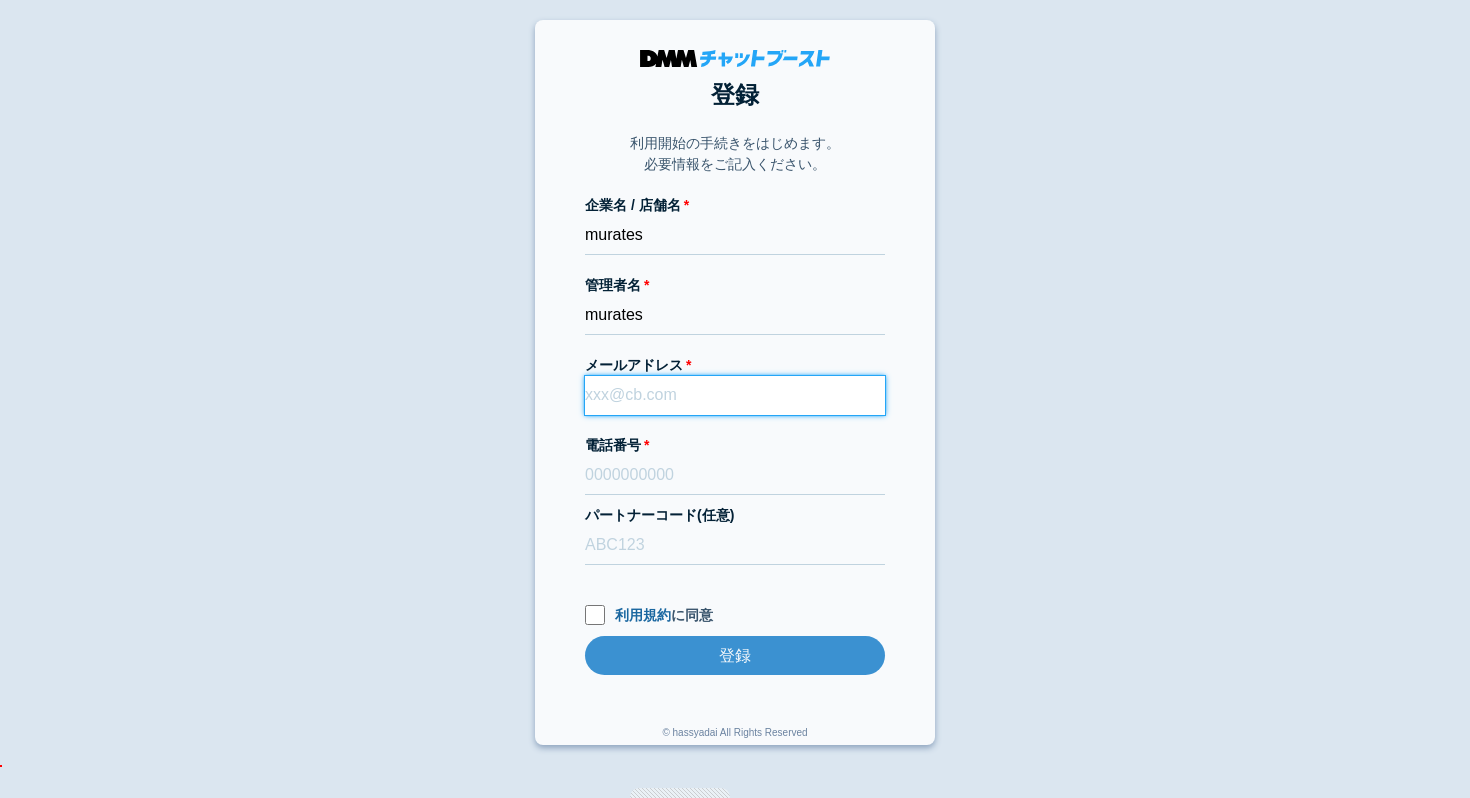 click on "メールアドレス" at bounding box center [735, 395] 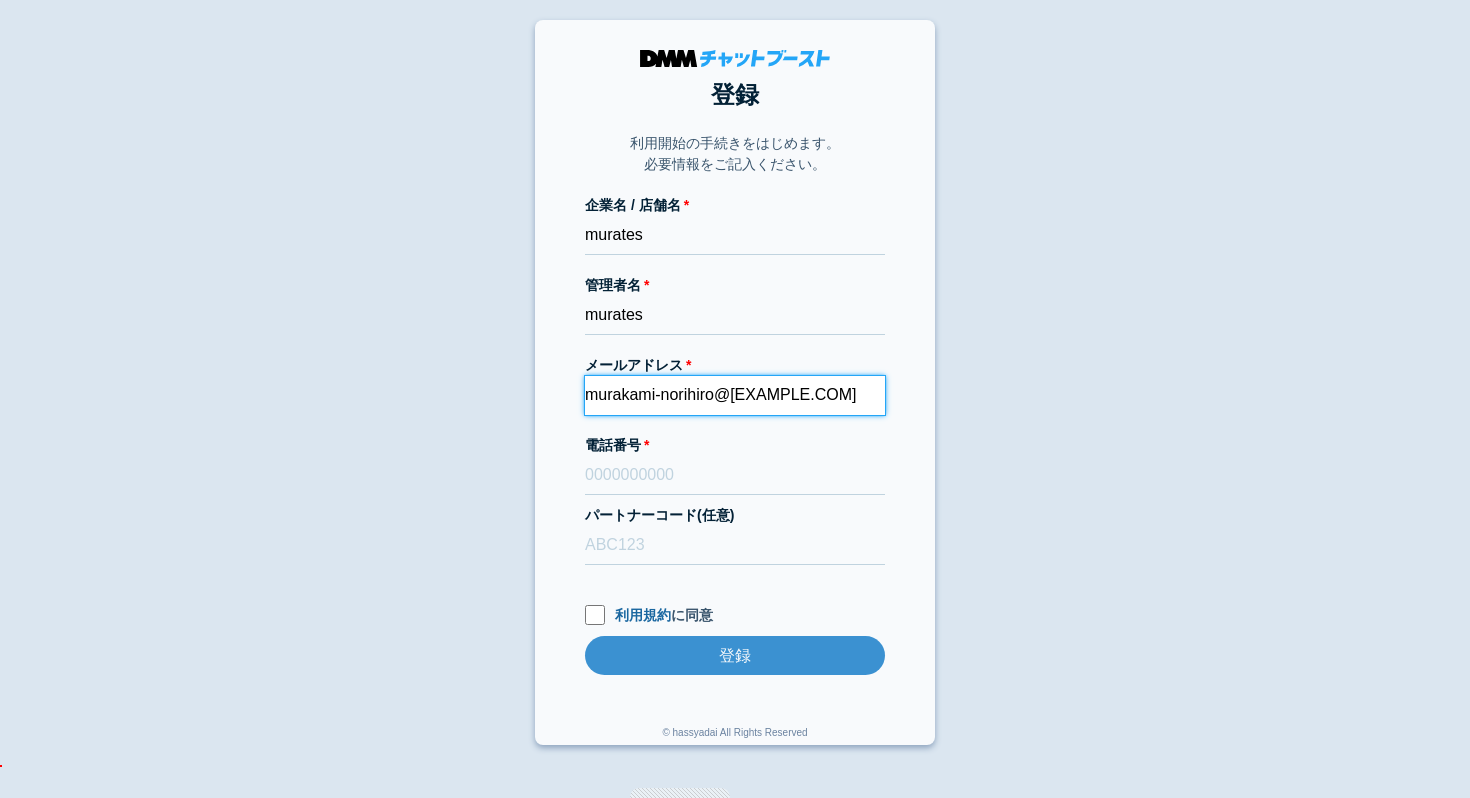 click on "[EMAIL]" at bounding box center [735, 395] 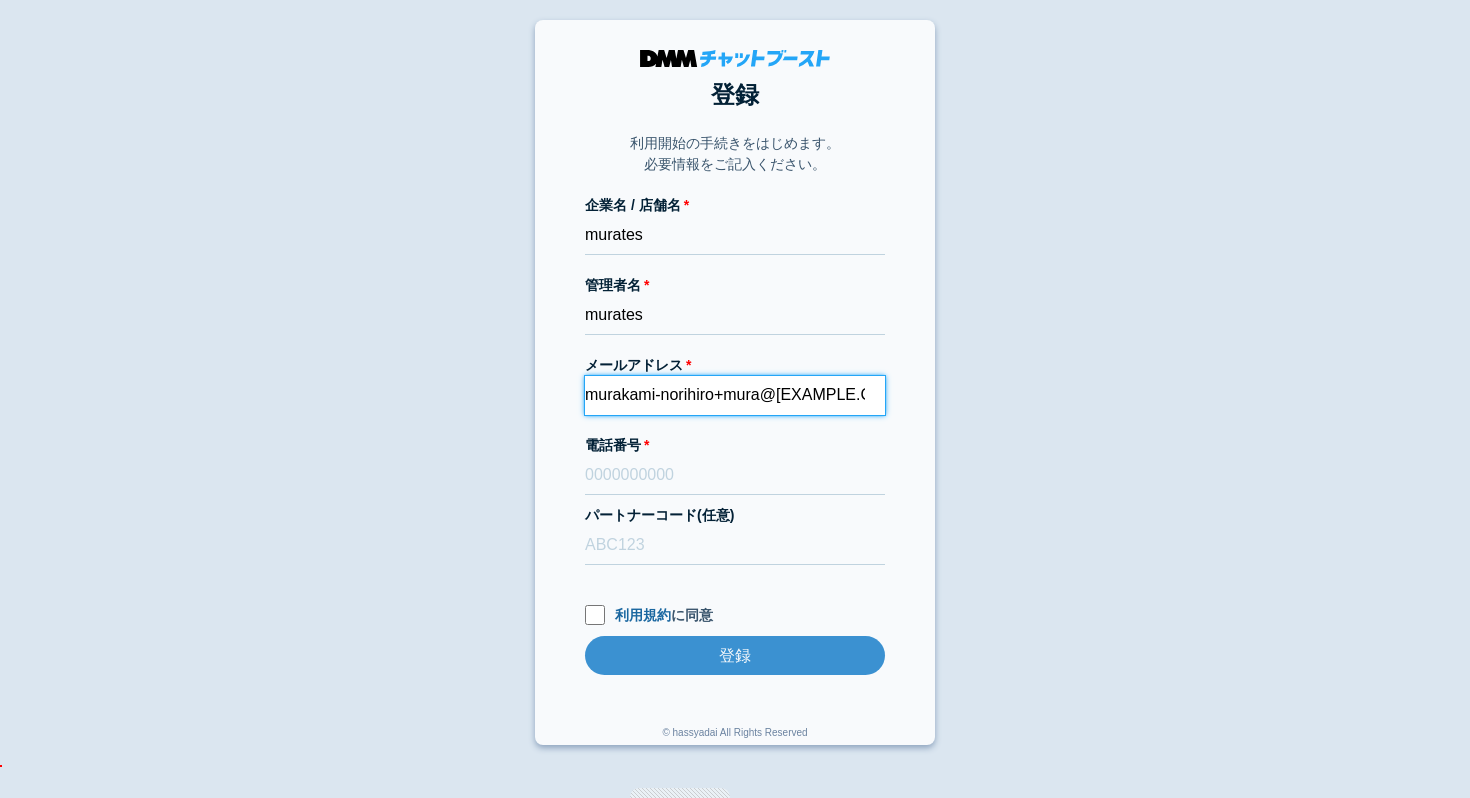 paste on "murates" 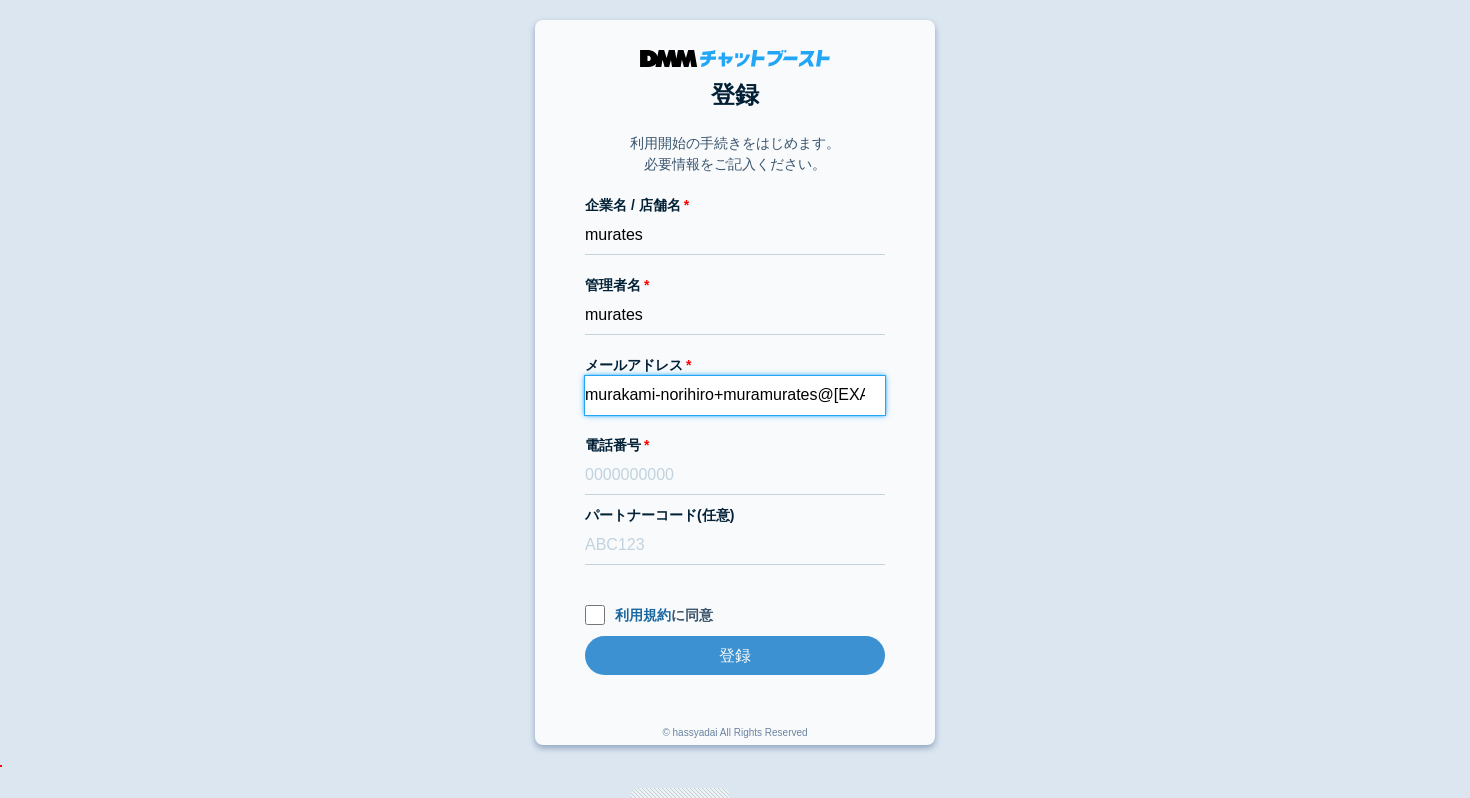 click on "murakami-norihiro+muramurates@kcgrp.jp" at bounding box center (735, 395) 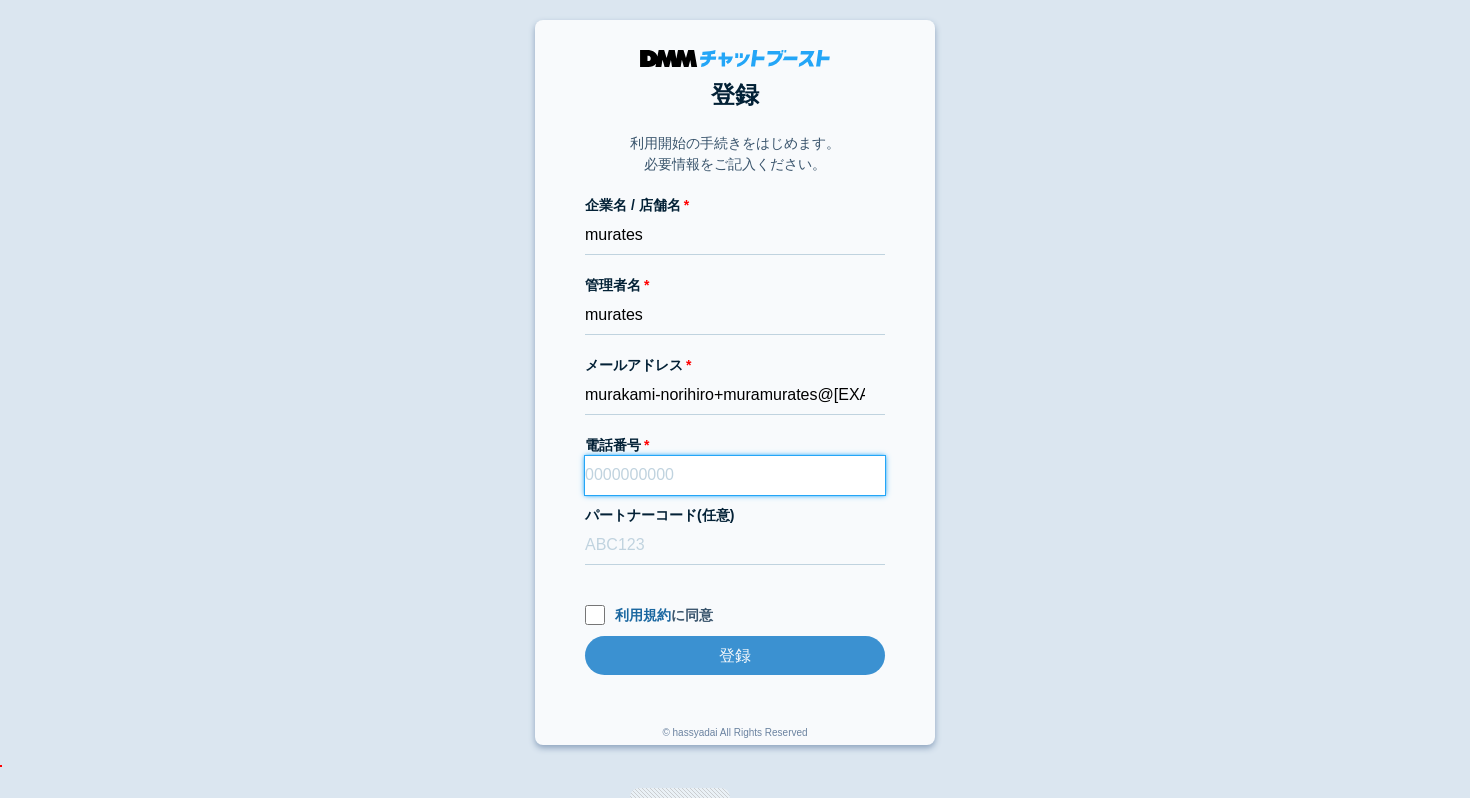 click on "電話番号" at bounding box center [735, 475] 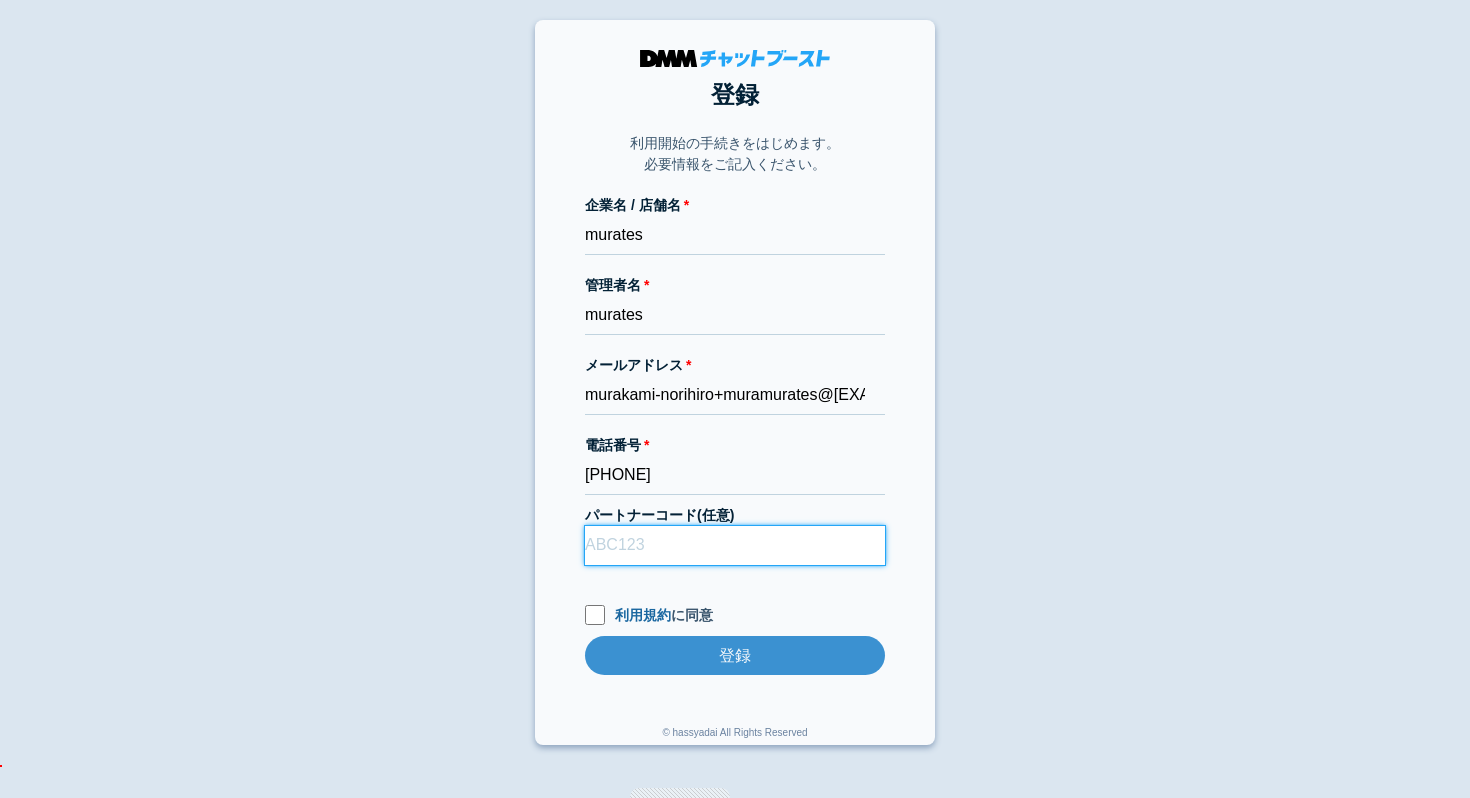 click on "パートナーコード(任意)" at bounding box center (735, 545) 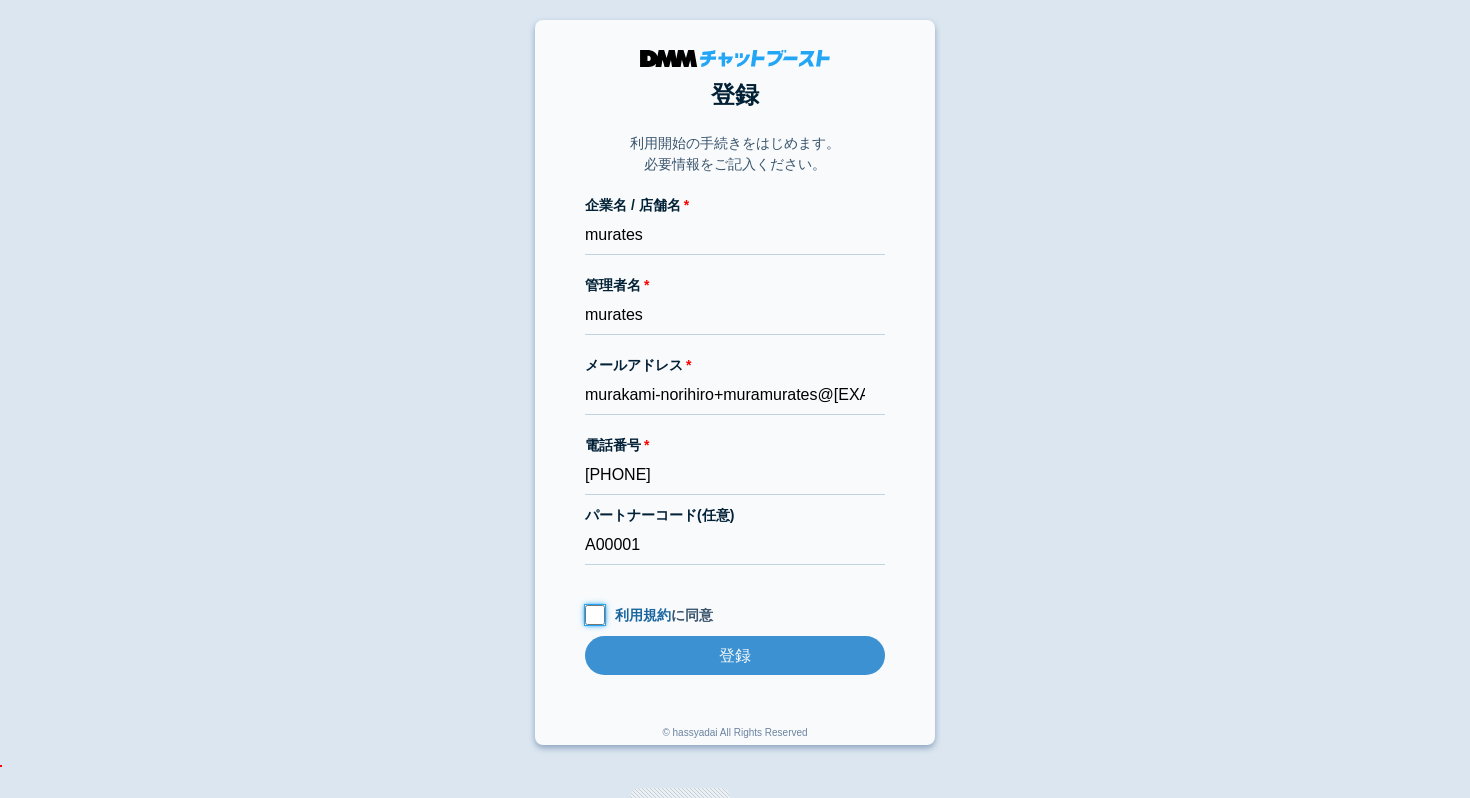 click on "利用規約 に同意" at bounding box center (595, 615) 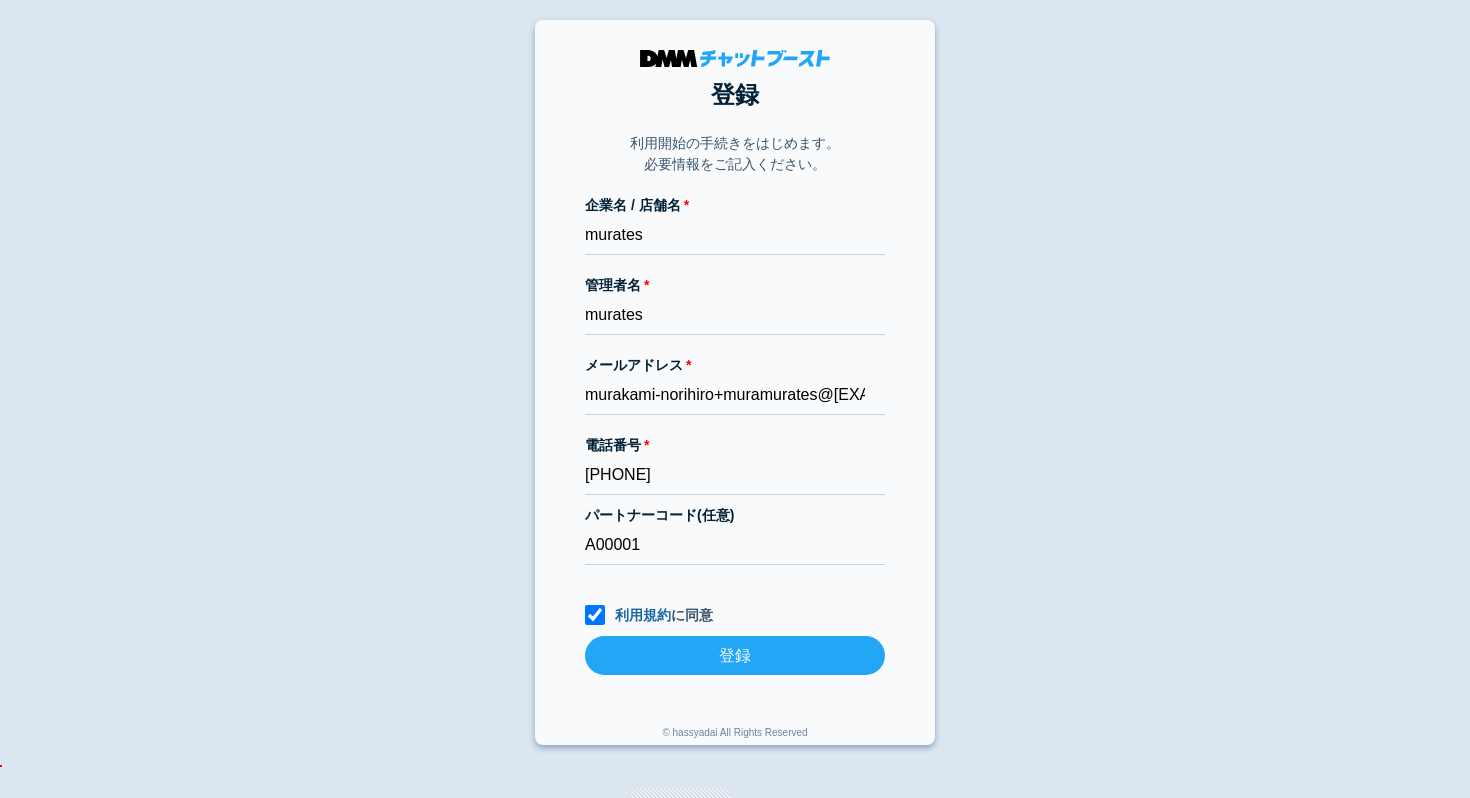 click on "登録" at bounding box center (735, 655) 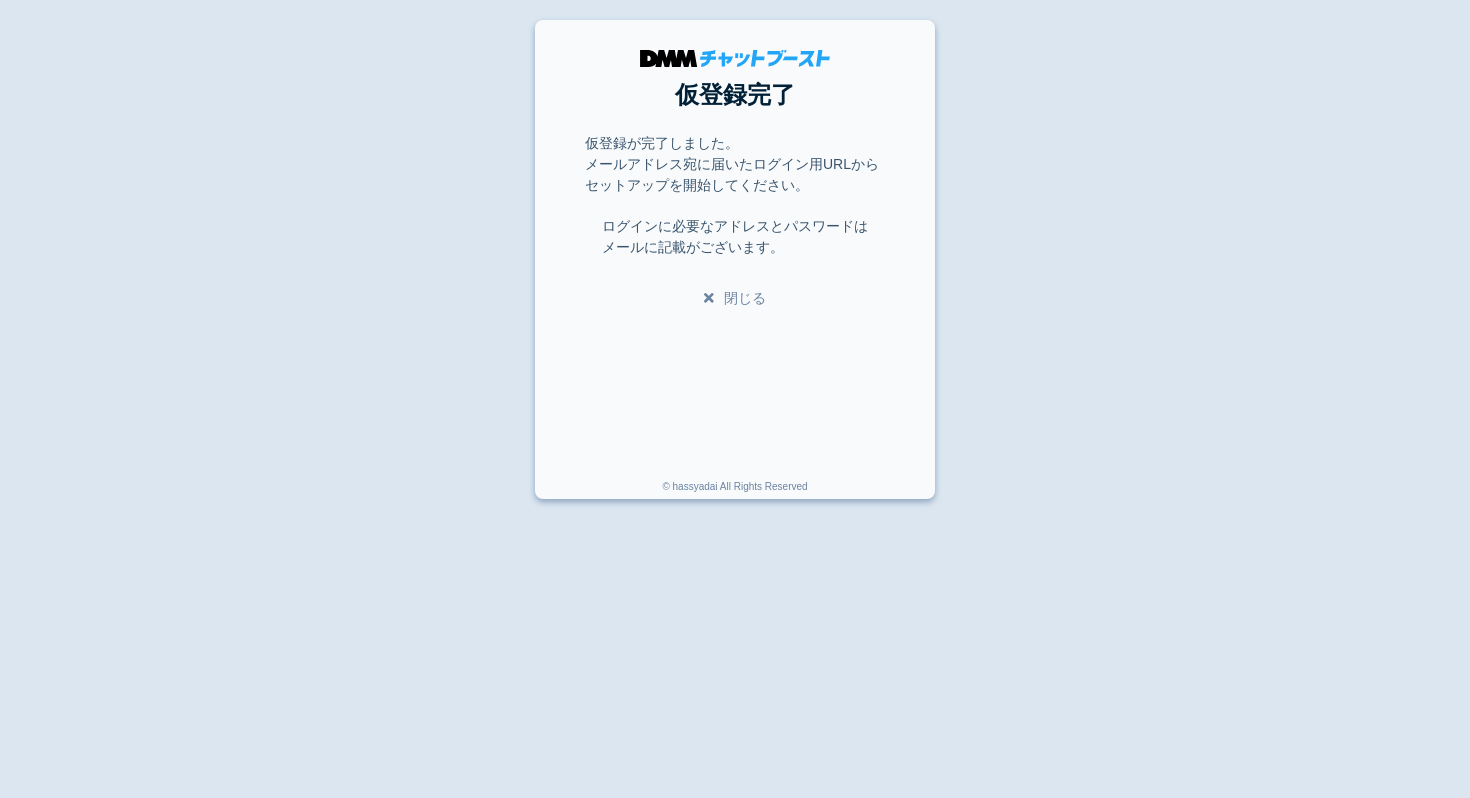 scroll, scrollTop: 0, scrollLeft: 0, axis: both 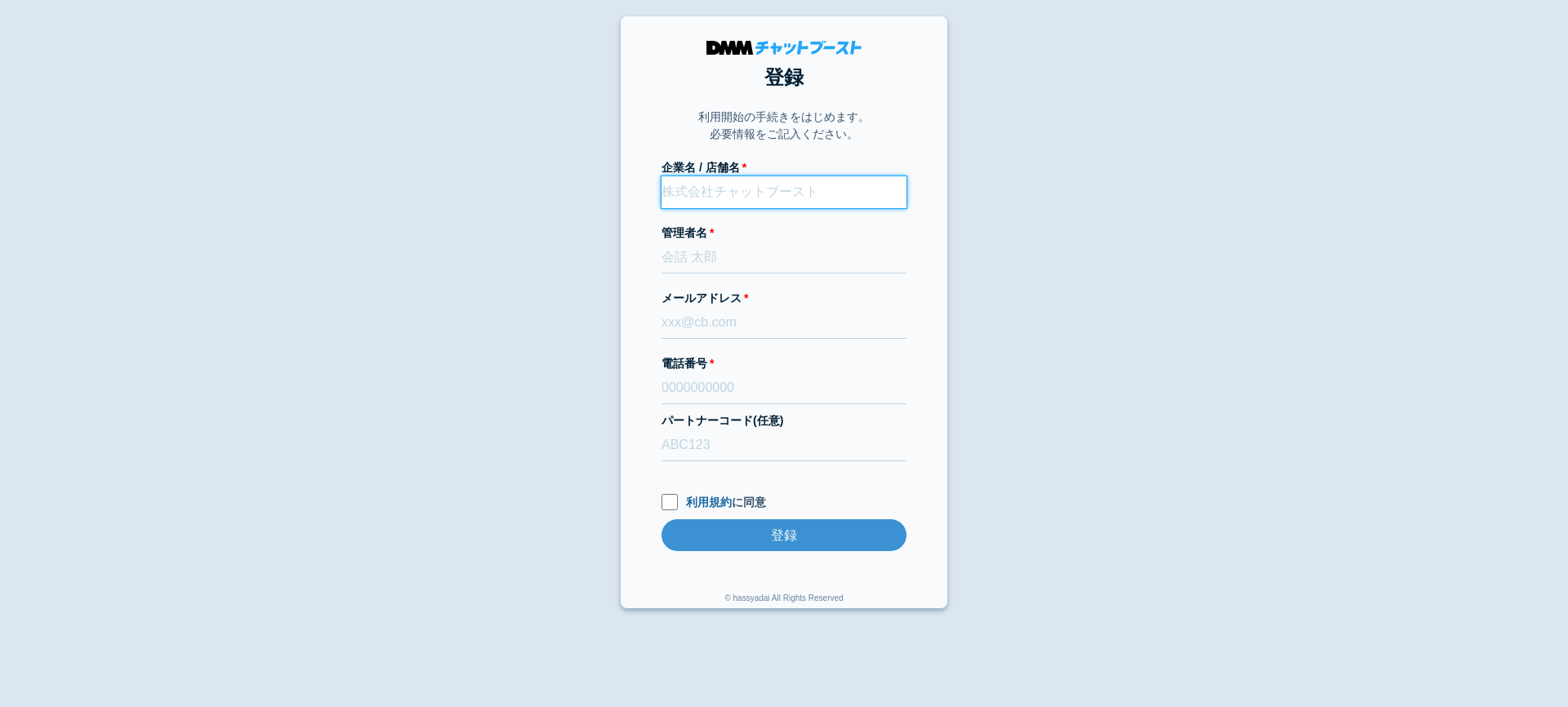 click on "企業名 / 店舗名" at bounding box center (784, 192) 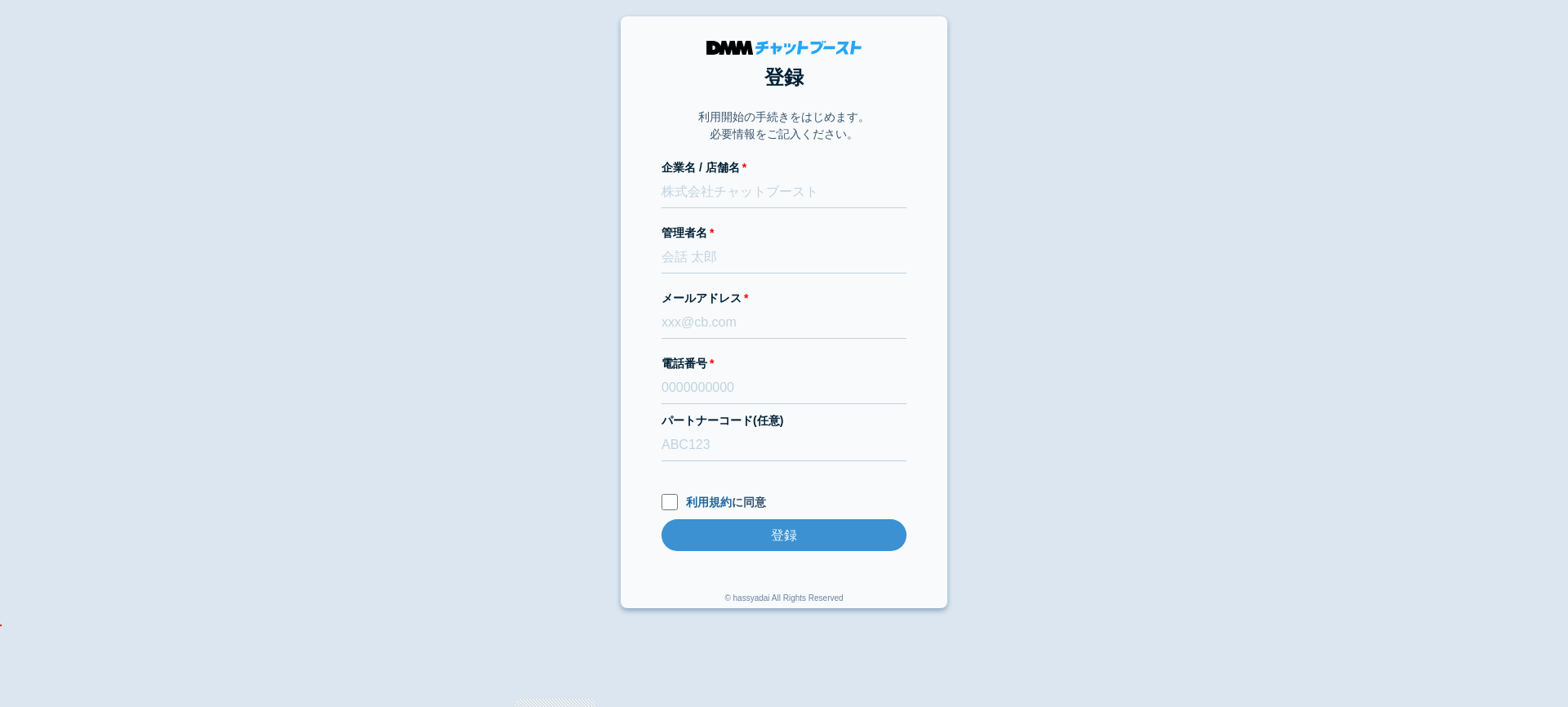 click on "企業名 / 店舗名
管理者名
メールアドレス
電話番号
パートナーコード(任意)
利用規約 に同意
登録
登録" at bounding box center [784, 371] 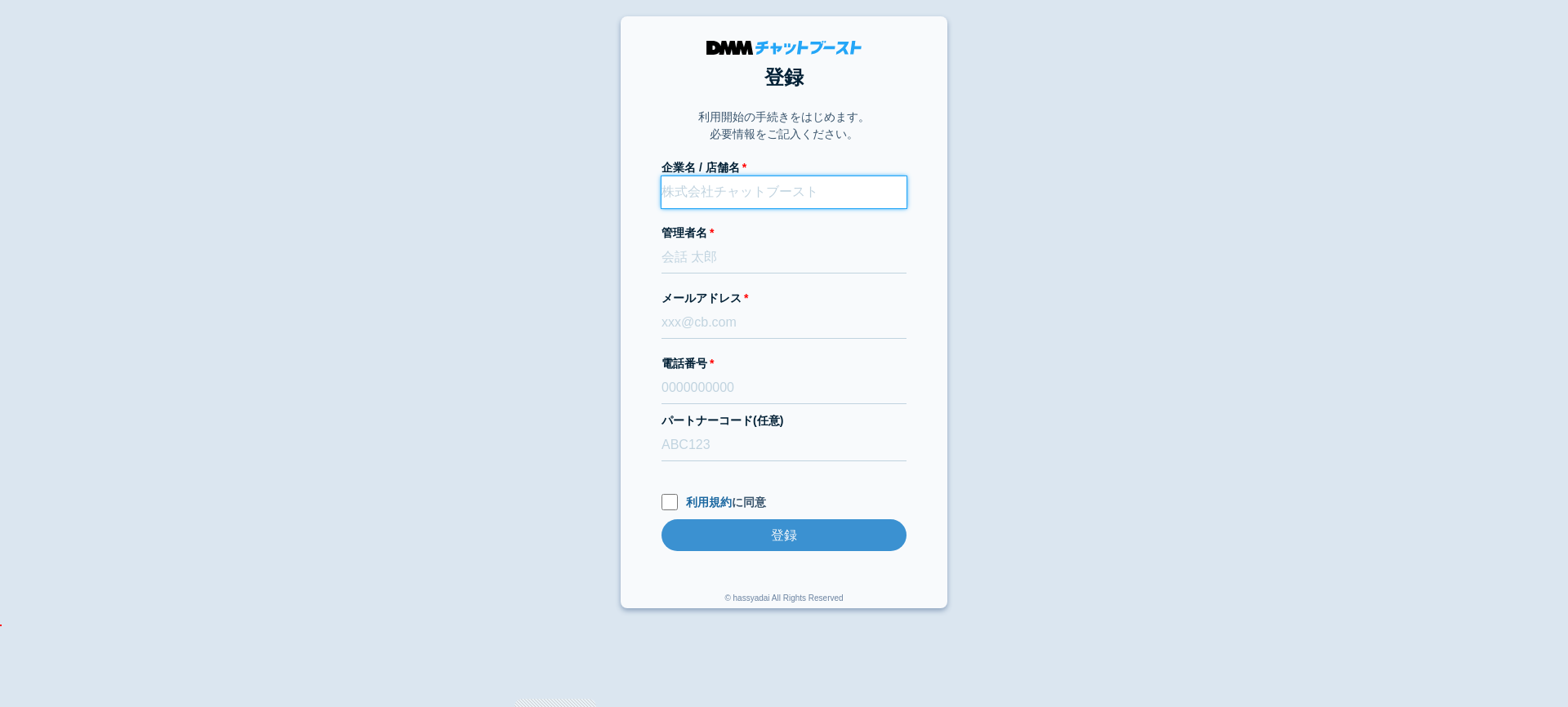 click on "企業名 / 店舗名" at bounding box center [784, 192] 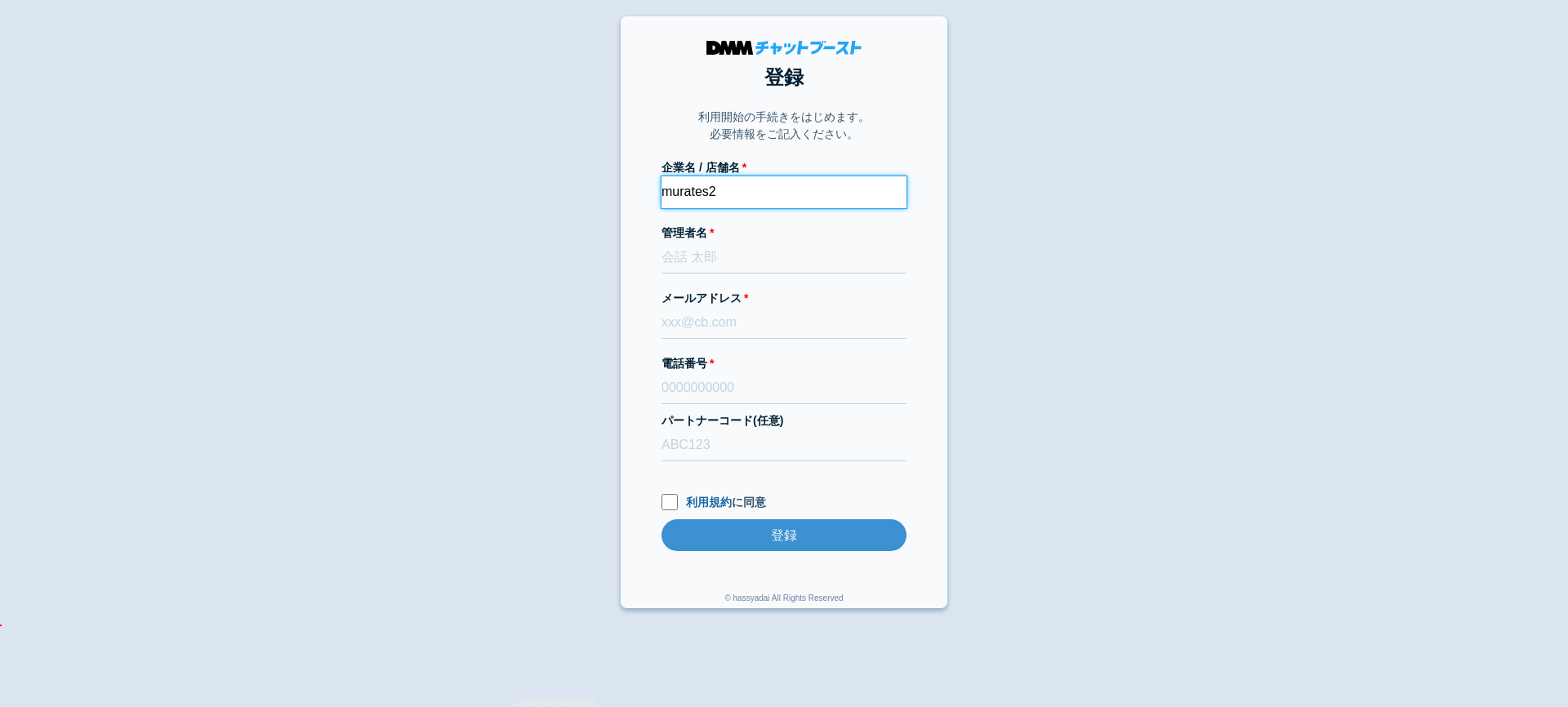 type on "murates2" 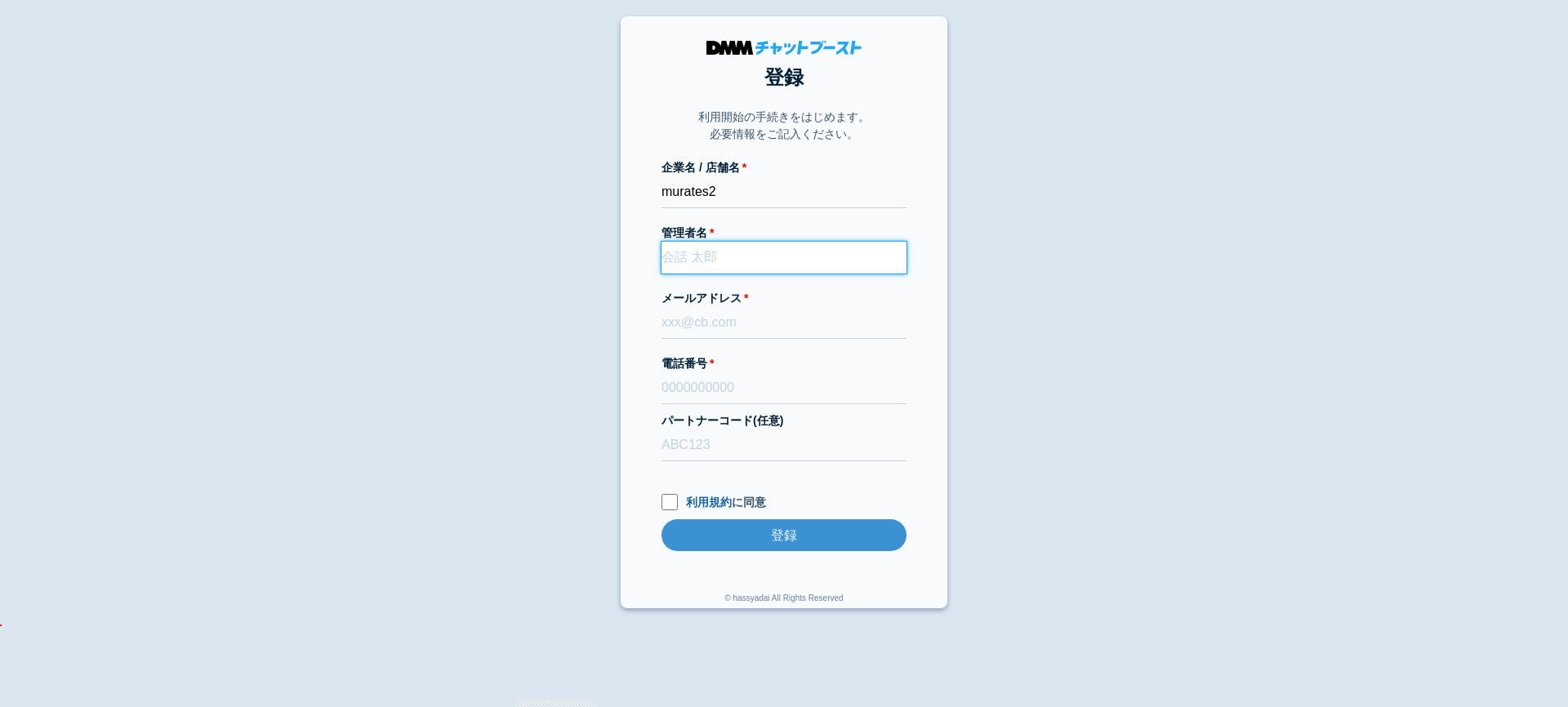 click on "管理者名" at bounding box center (784, 257) 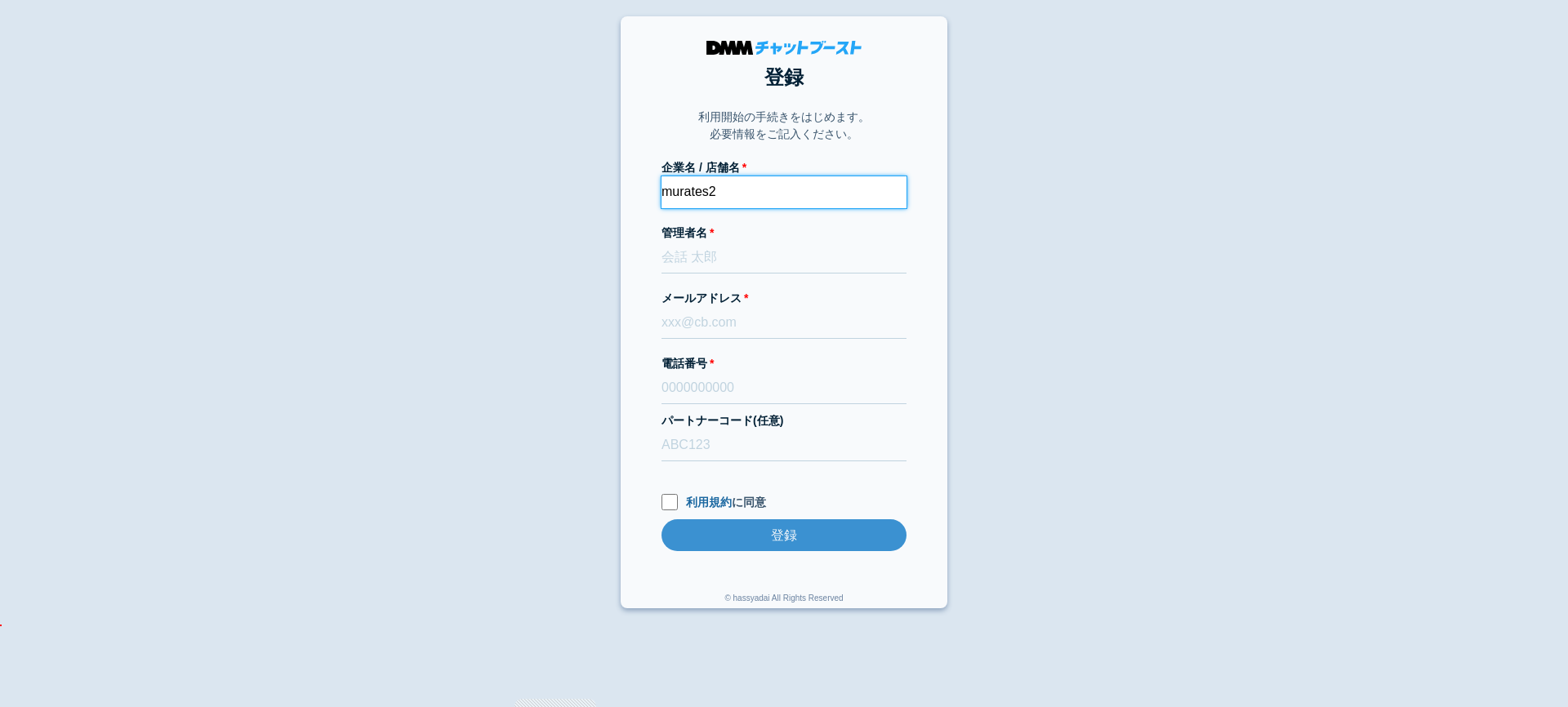 drag, startPoint x: 724, startPoint y: 193, endPoint x: 612, endPoint y: 194, distance: 112.00446 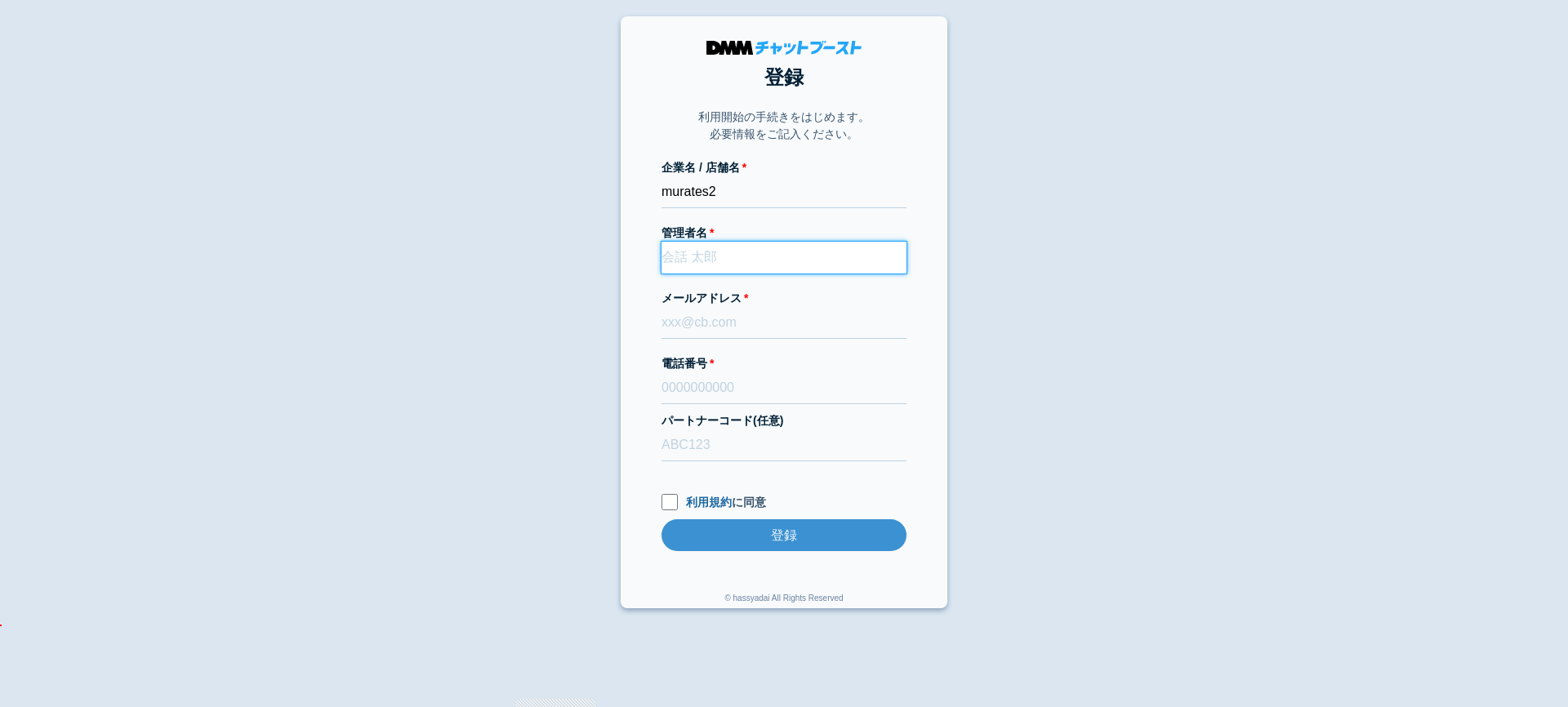 click on "管理者名" at bounding box center (784, 257) 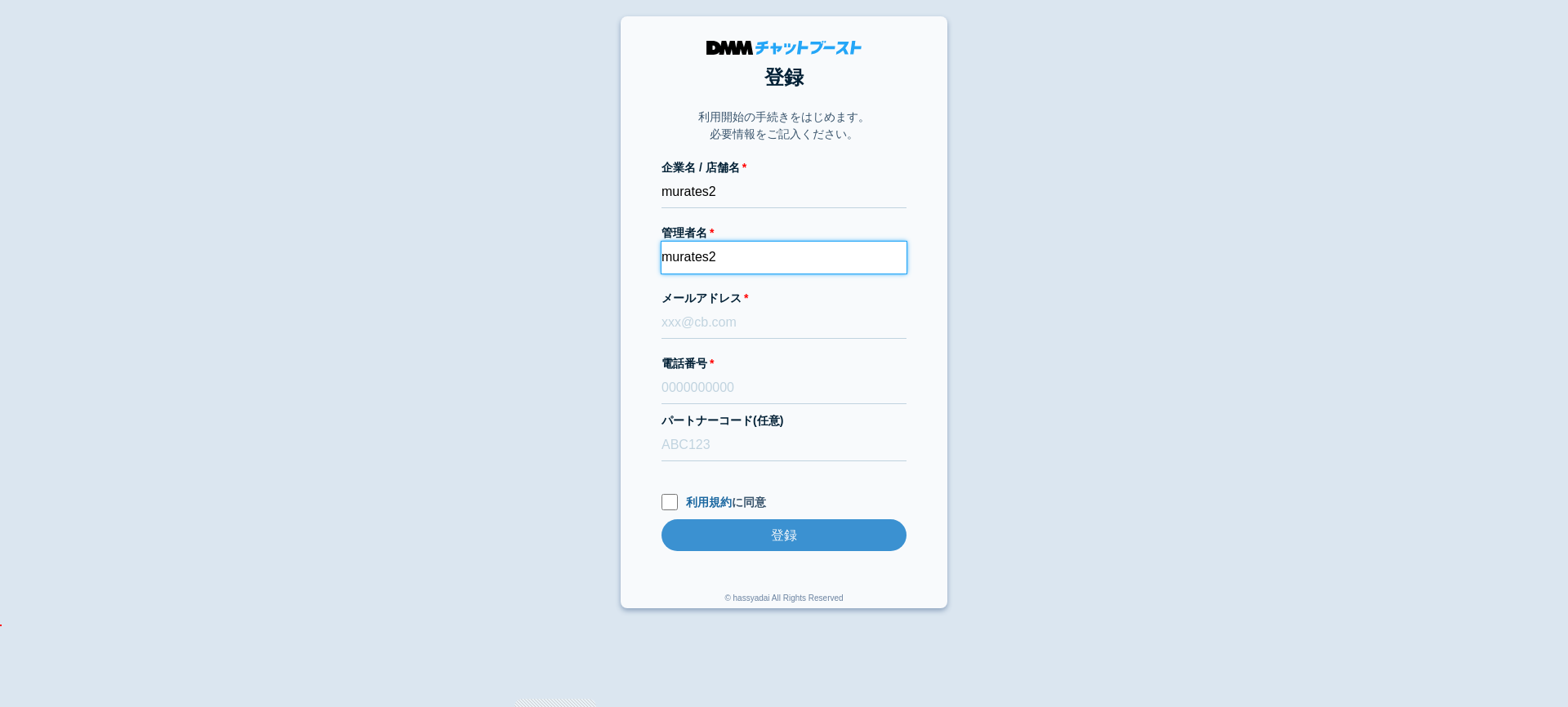 type on "murates2" 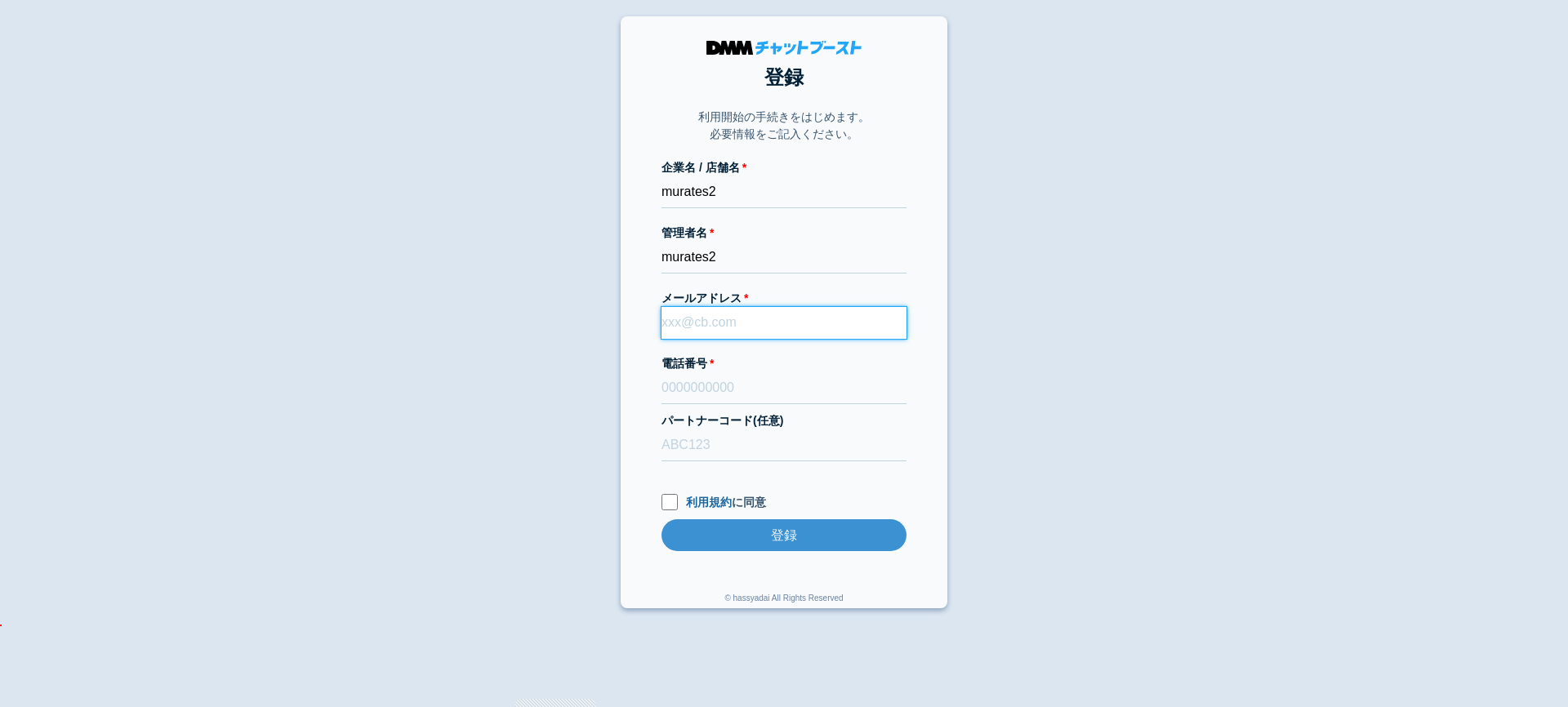 click on "メールアドレス" at bounding box center [784, 322] 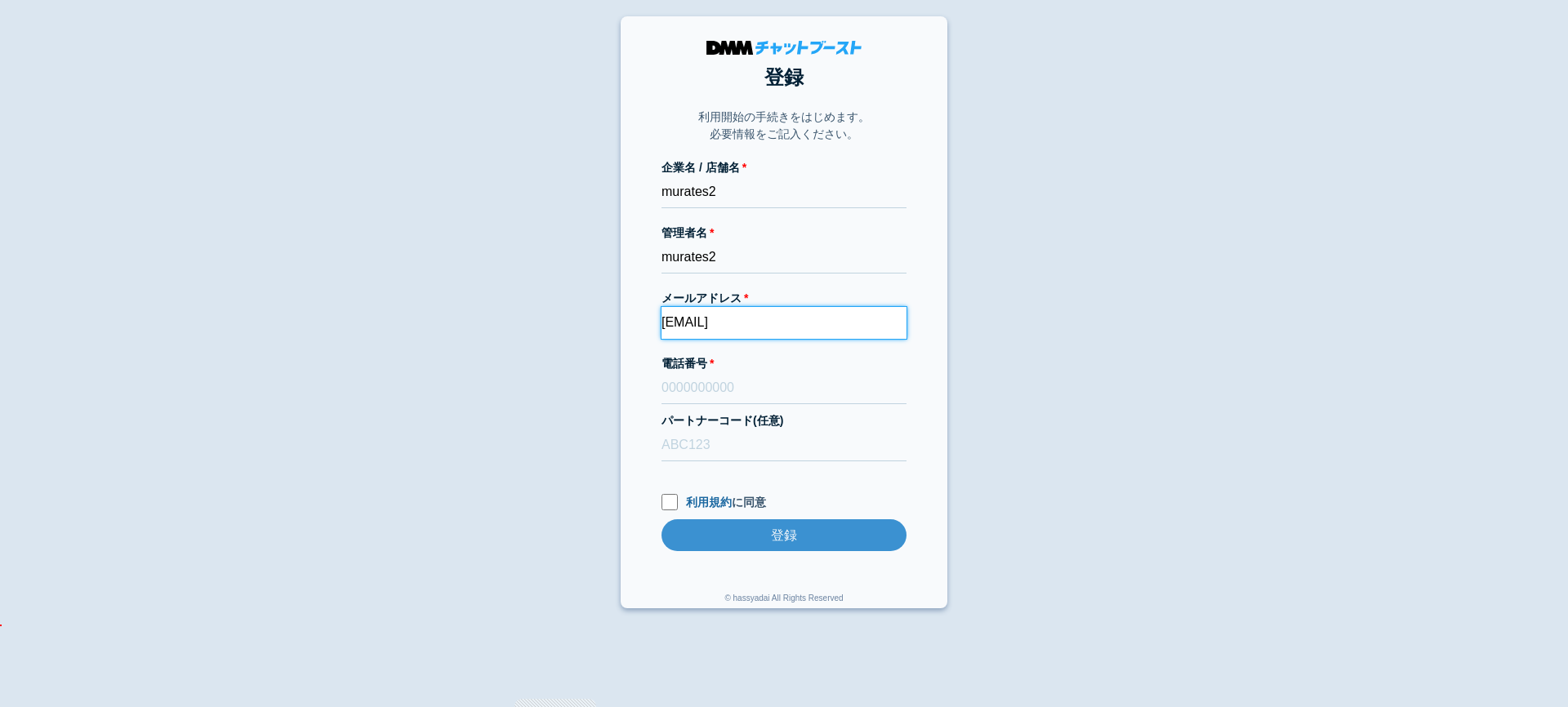 drag, startPoint x: 767, startPoint y: 317, endPoint x: 788, endPoint y: 341, distance: 31.890437 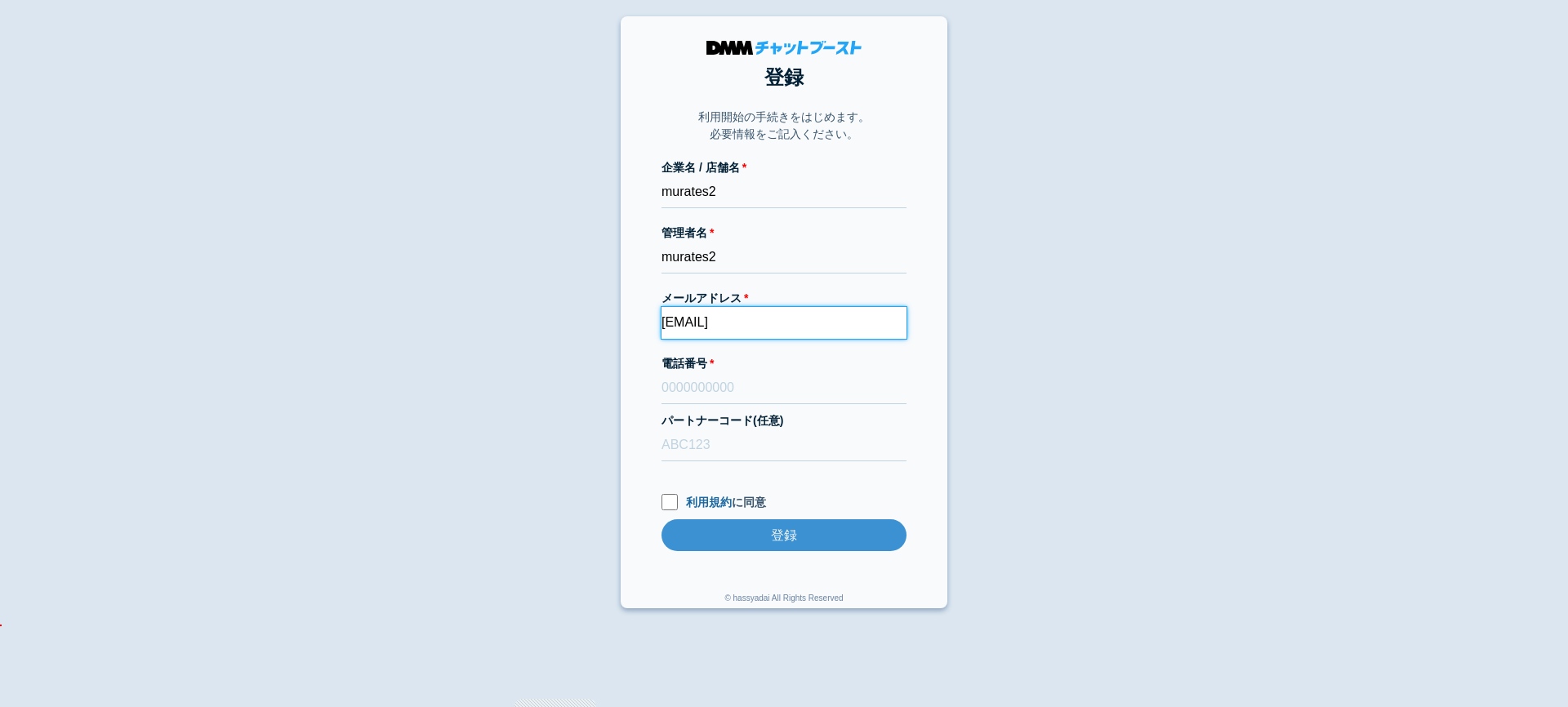 paste on "murates2" 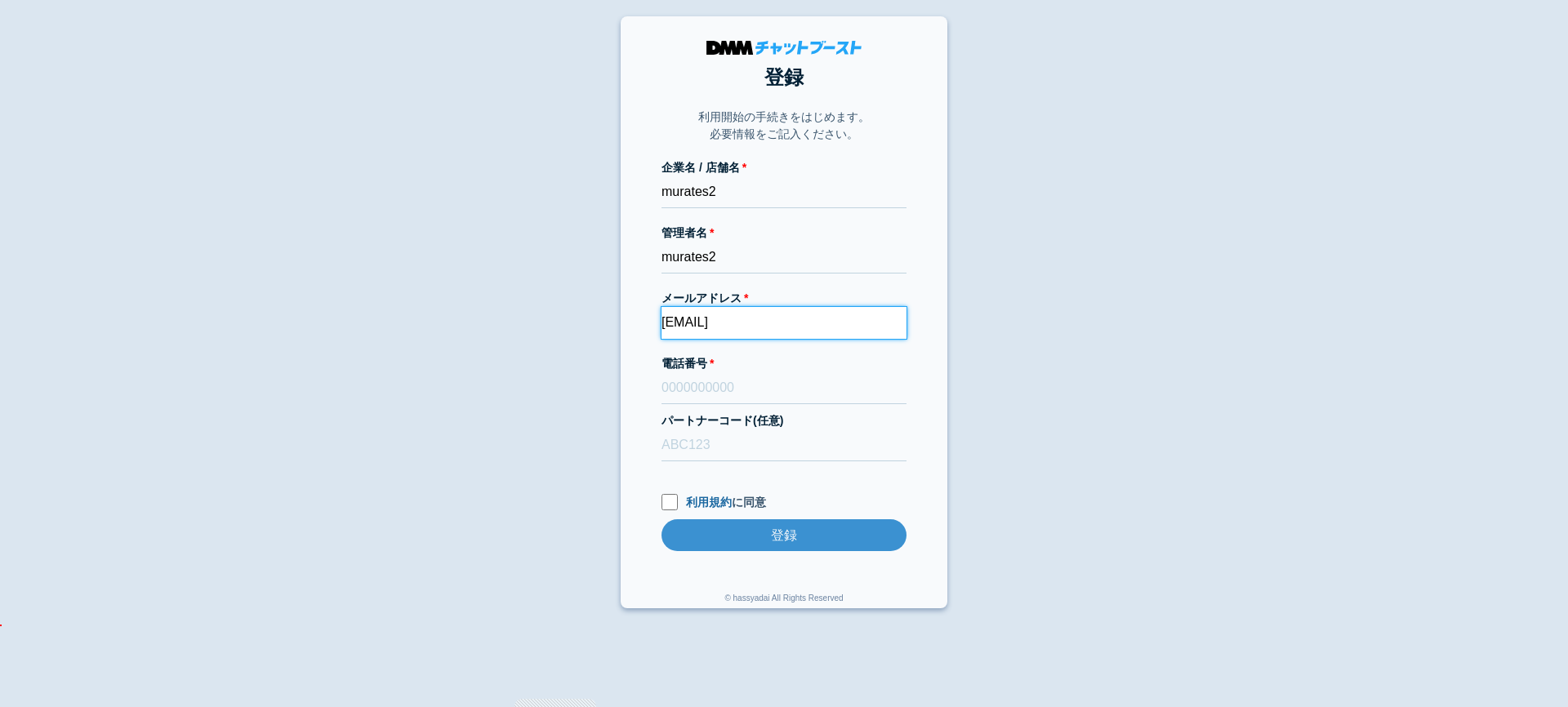 type on "[EMAIL]" 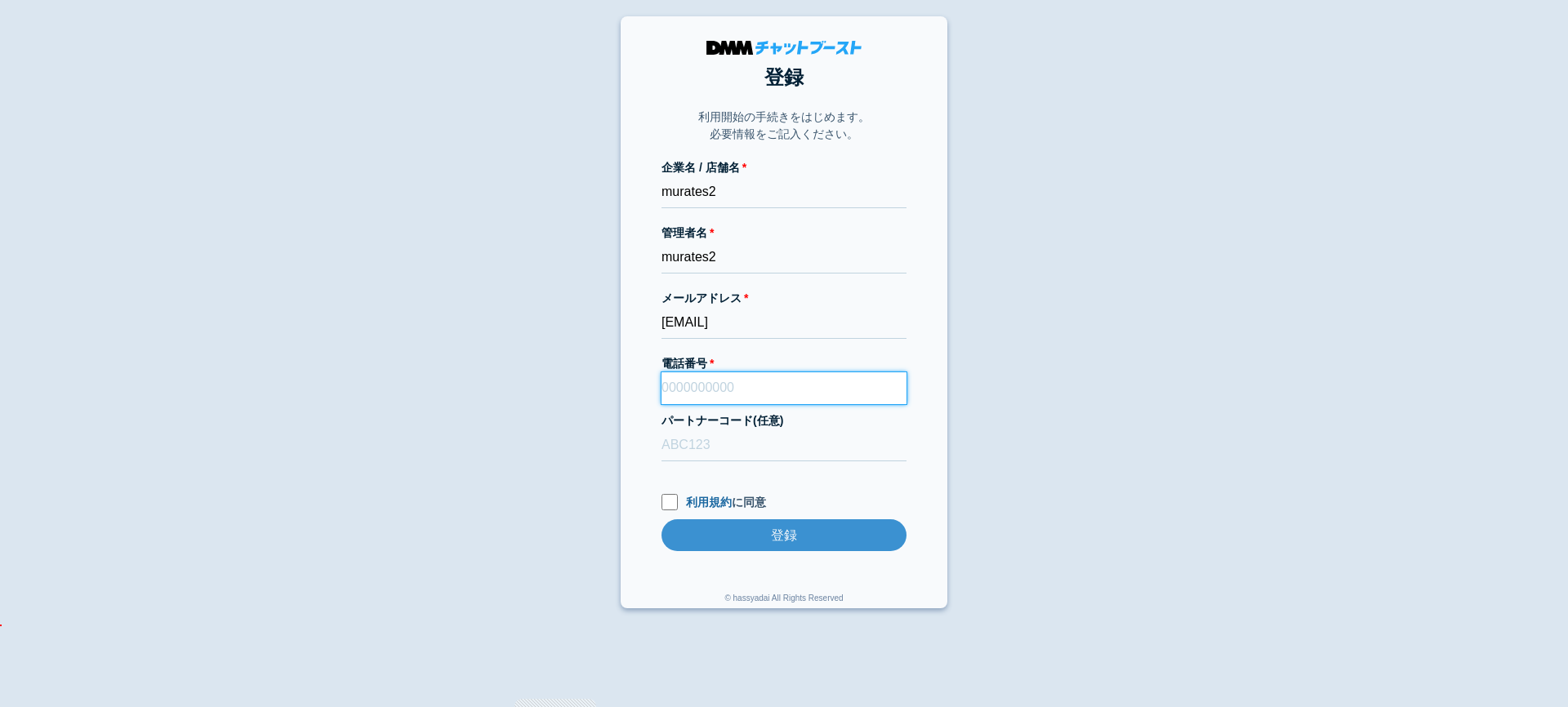 click on "電話番号" at bounding box center (784, 388) 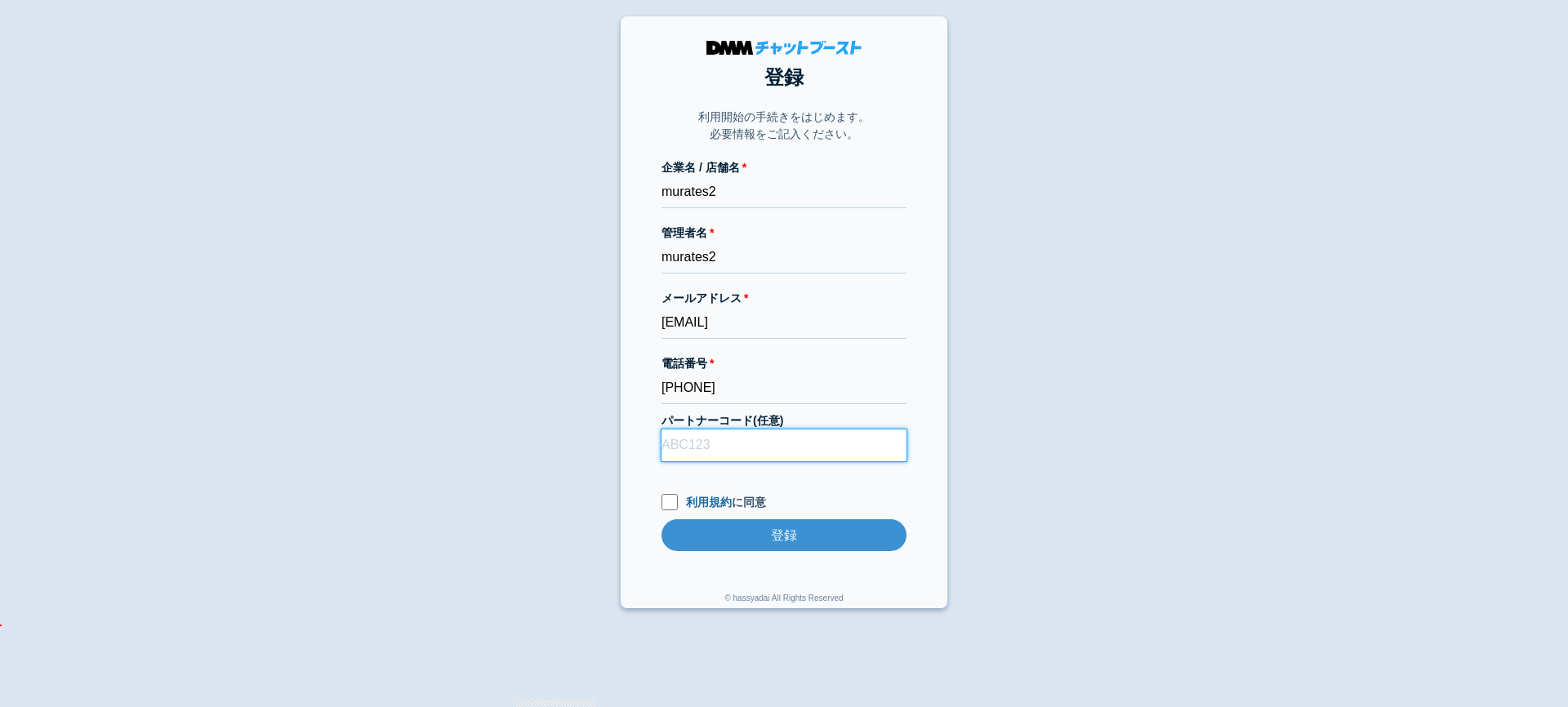 click on "パートナーコード(任意)" at bounding box center [784, 445] 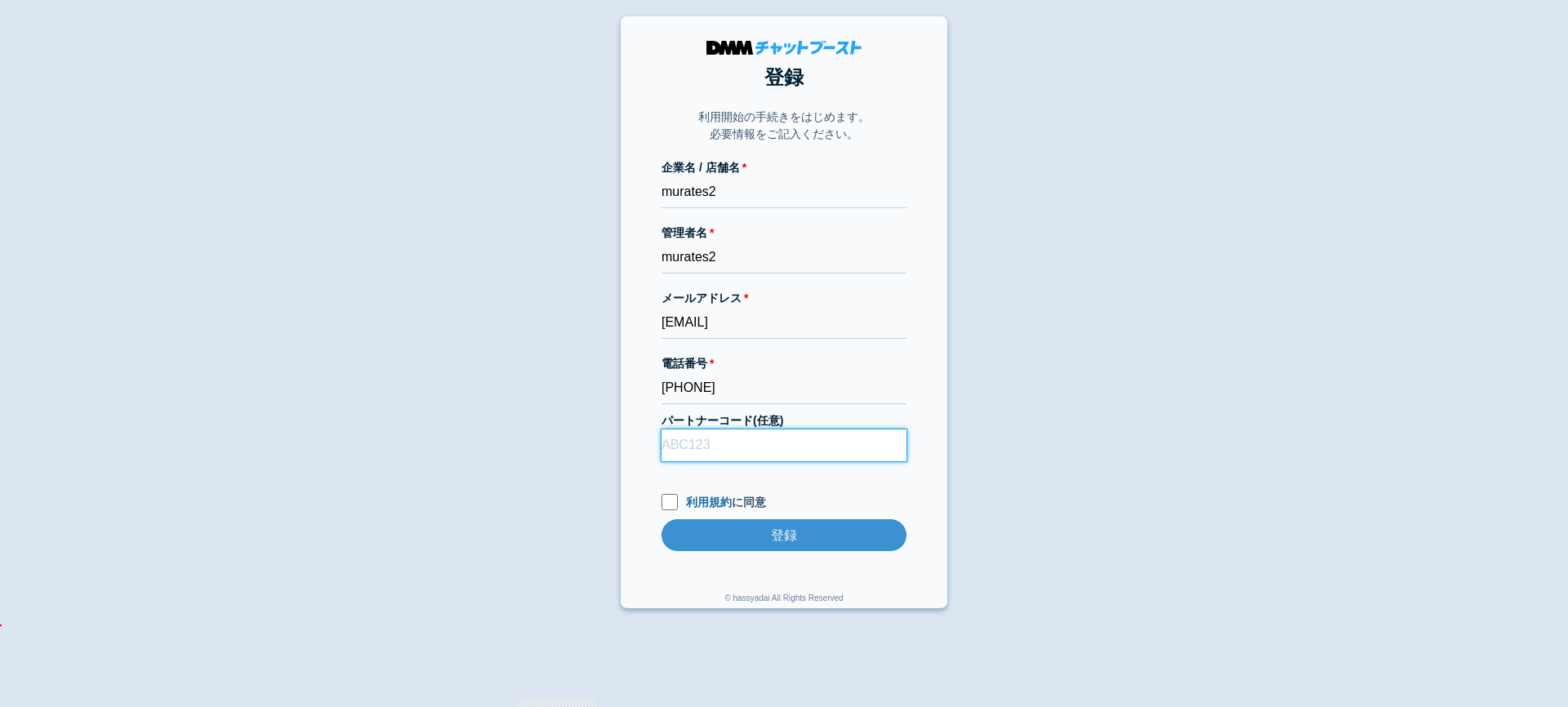 type on "[ALPHANUMERIC_ID]" 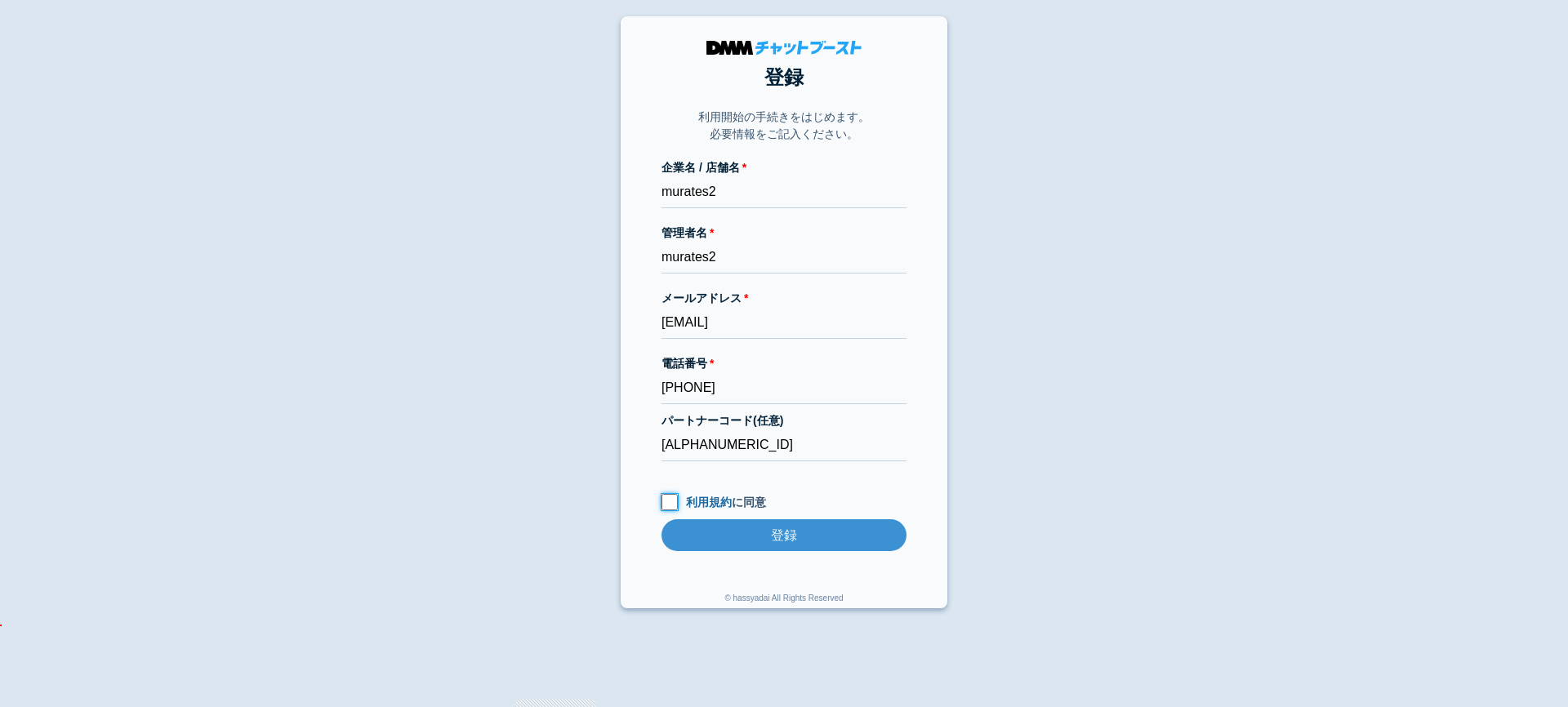 click on "利用規約 に同意" at bounding box center [670, 502] 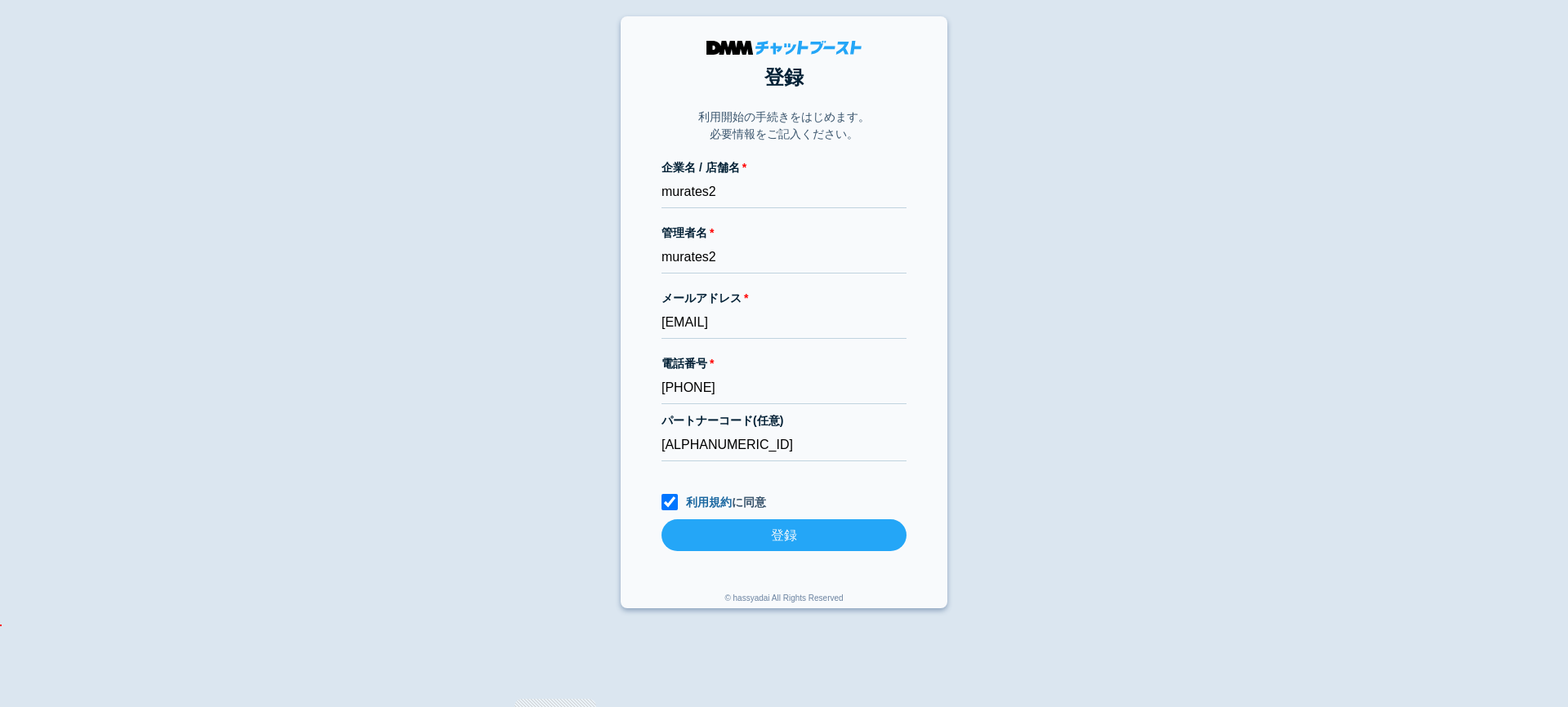 click on "登録" at bounding box center [784, 535] 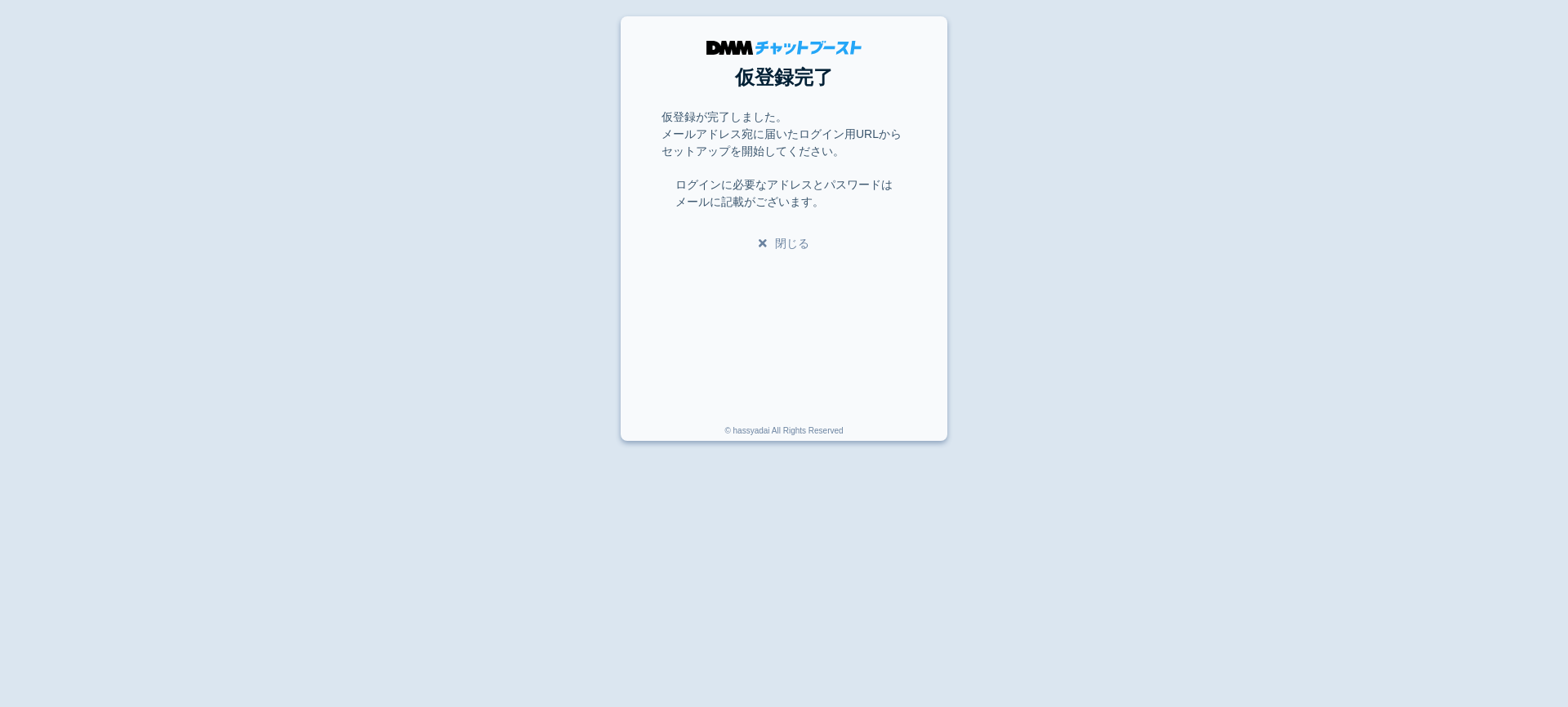 scroll, scrollTop: 0, scrollLeft: 0, axis: both 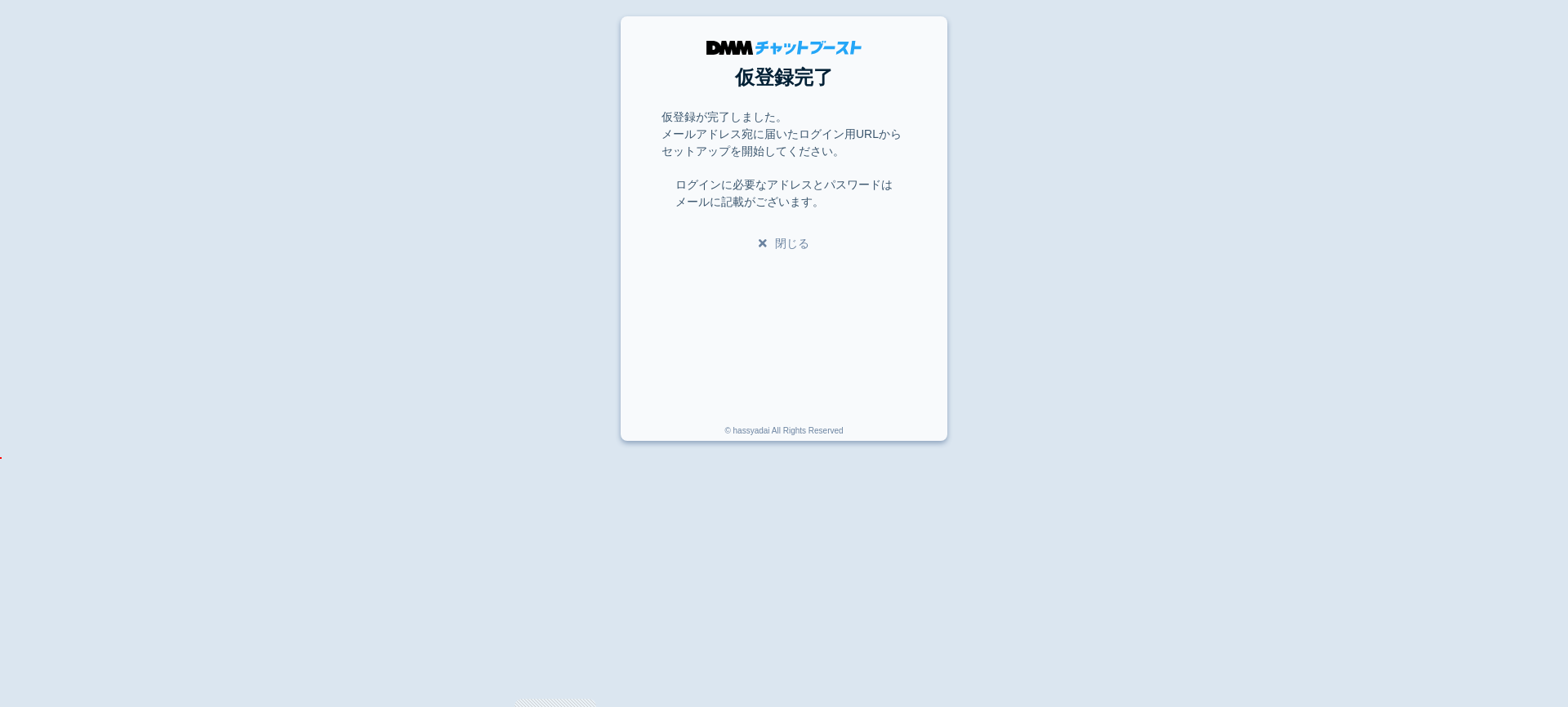 click on "閉じる" at bounding box center (784, 243) 